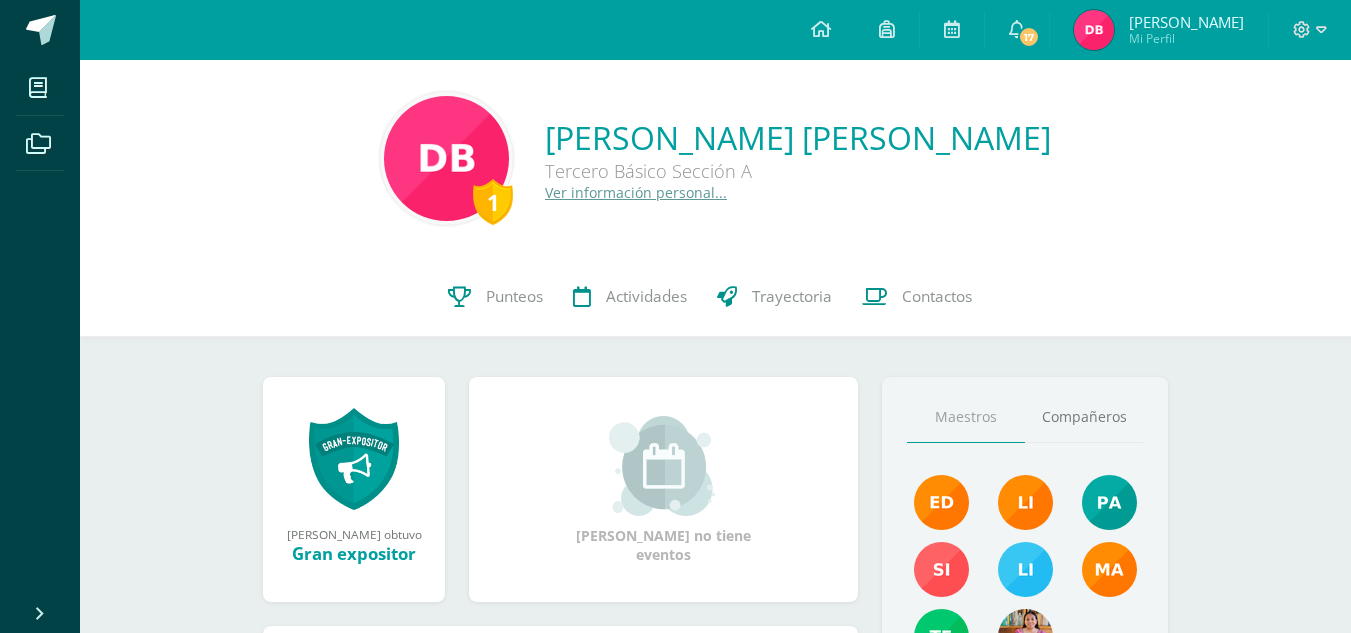 scroll, scrollTop: 0, scrollLeft: 0, axis: both 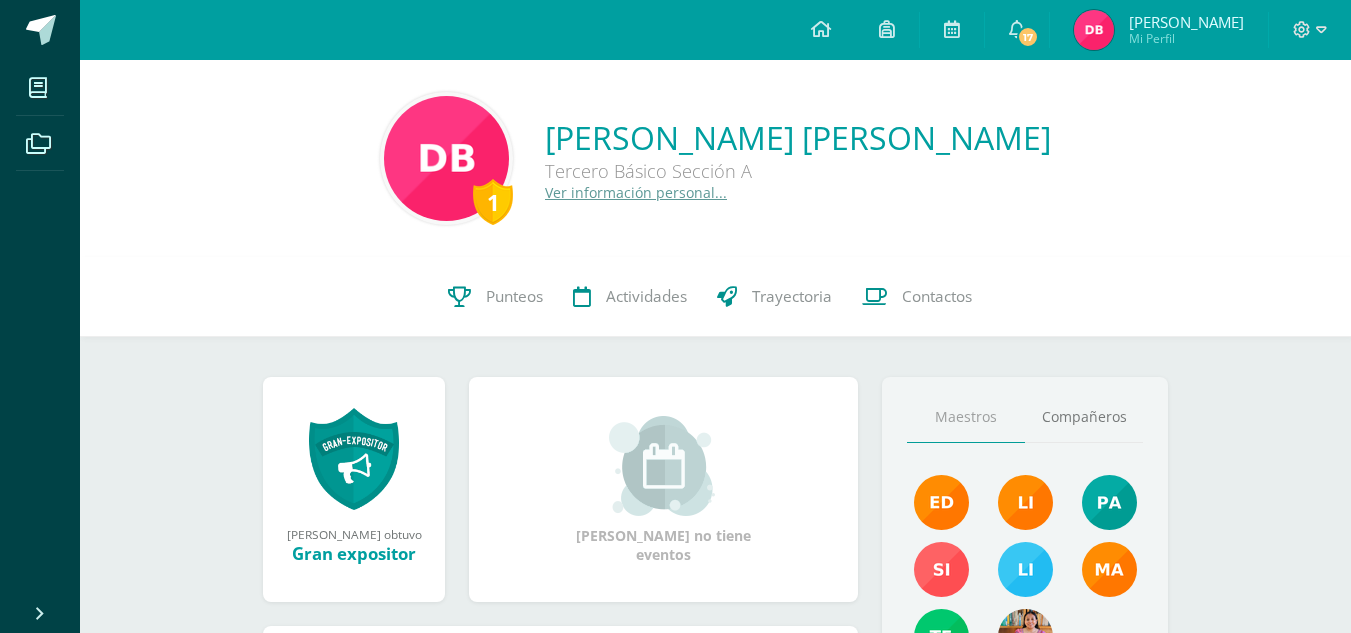 click at bounding box center [1094, 30] 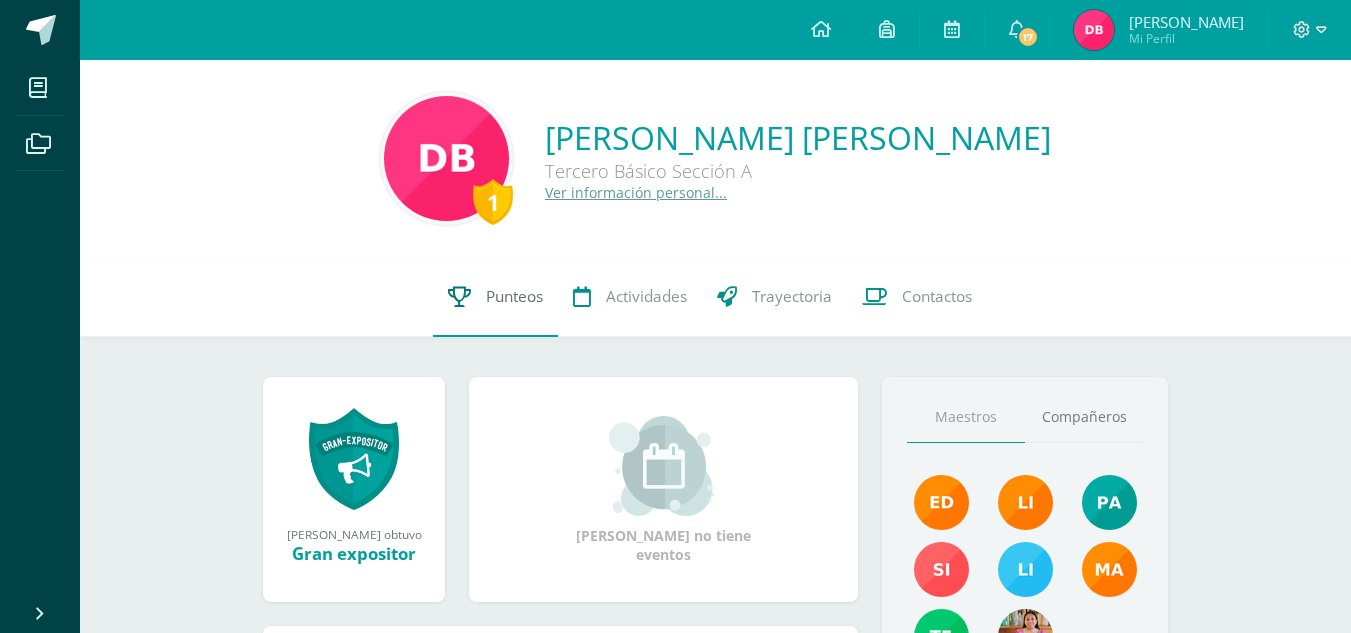 click on "Punteos" at bounding box center (514, 296) 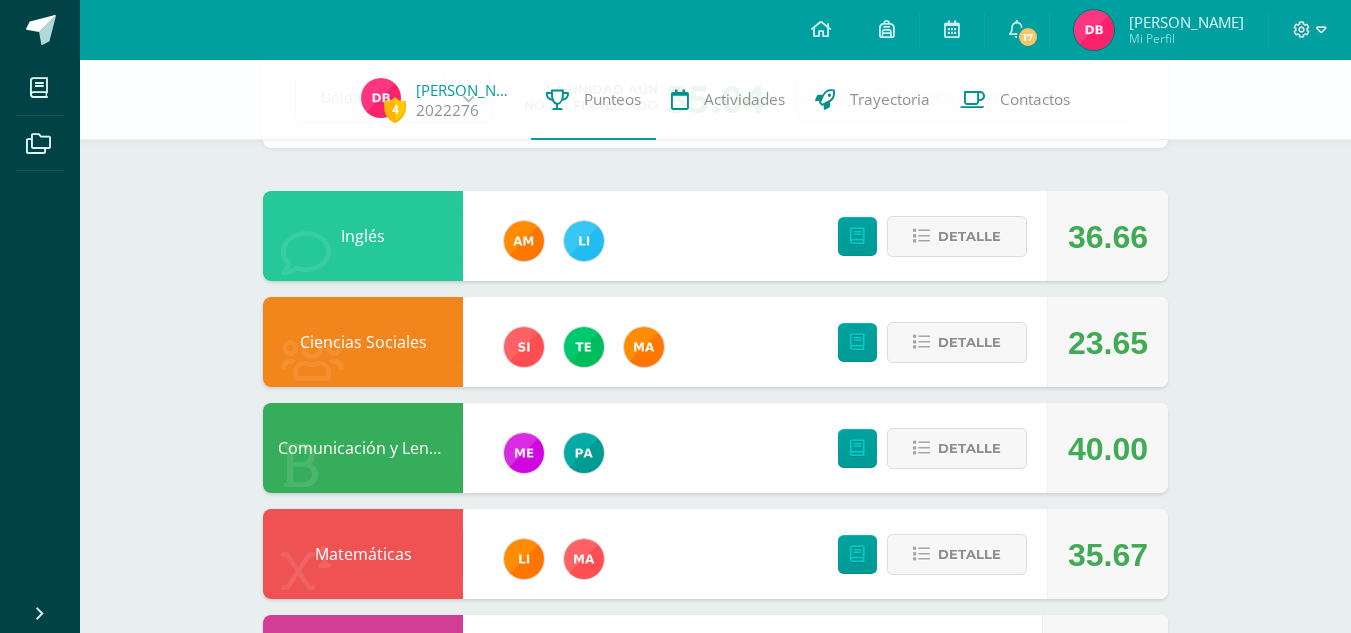 scroll, scrollTop: 106, scrollLeft: 0, axis: vertical 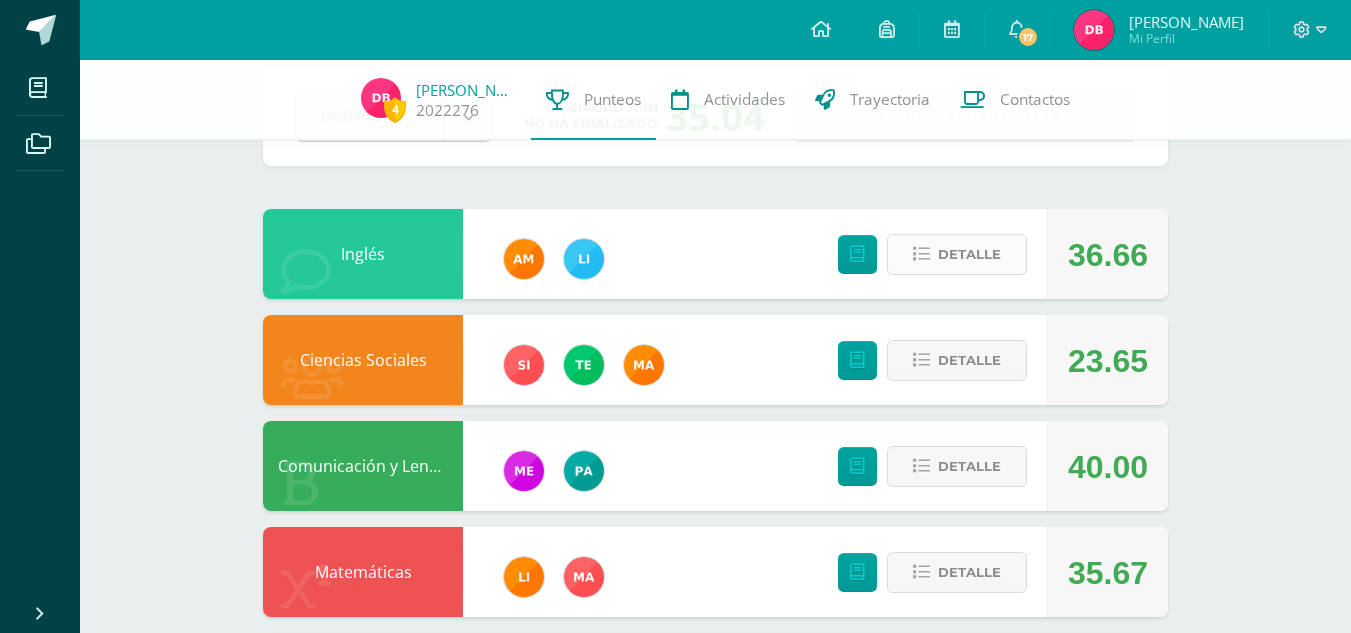 click at bounding box center (921, 254) 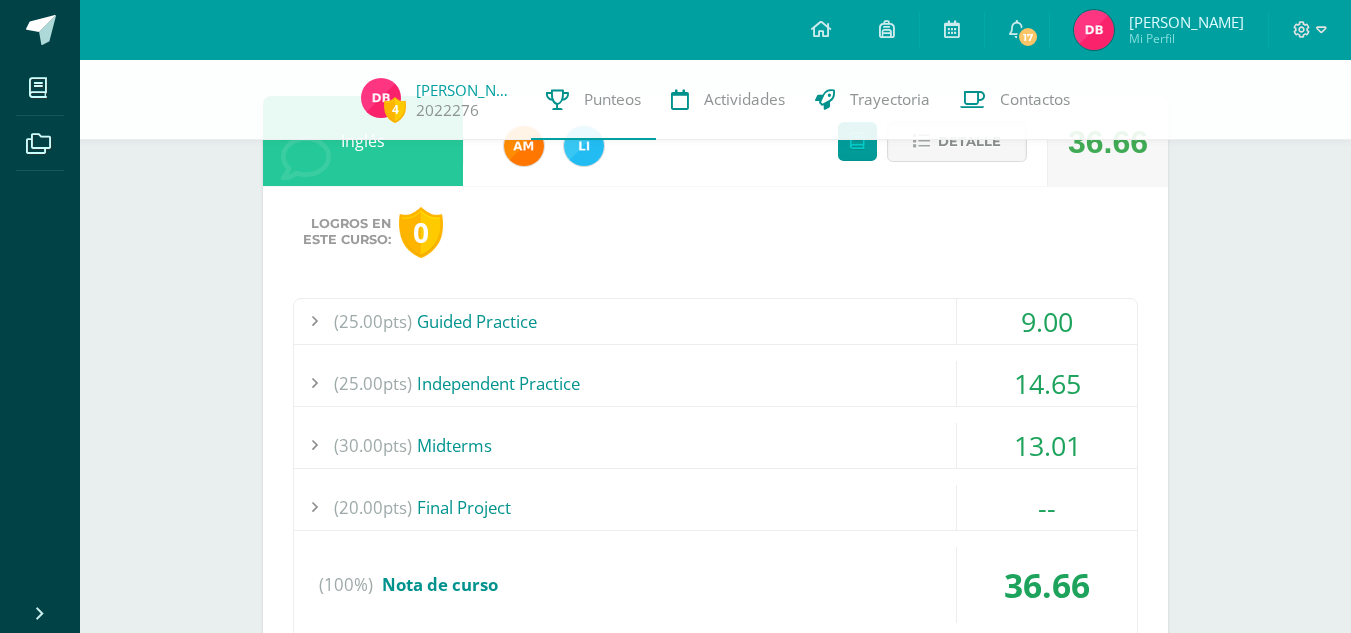 scroll, scrollTop: 244, scrollLeft: 0, axis: vertical 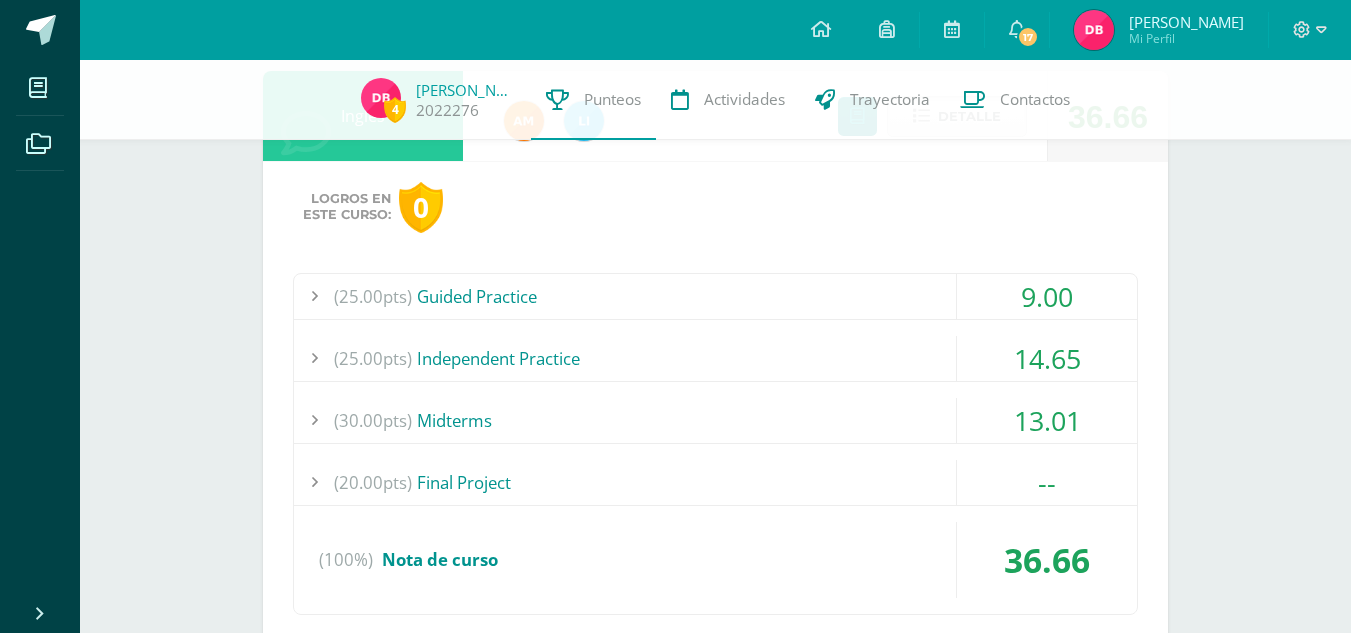 click on "(25.00pts)
Guided Practice" at bounding box center (715, 296) 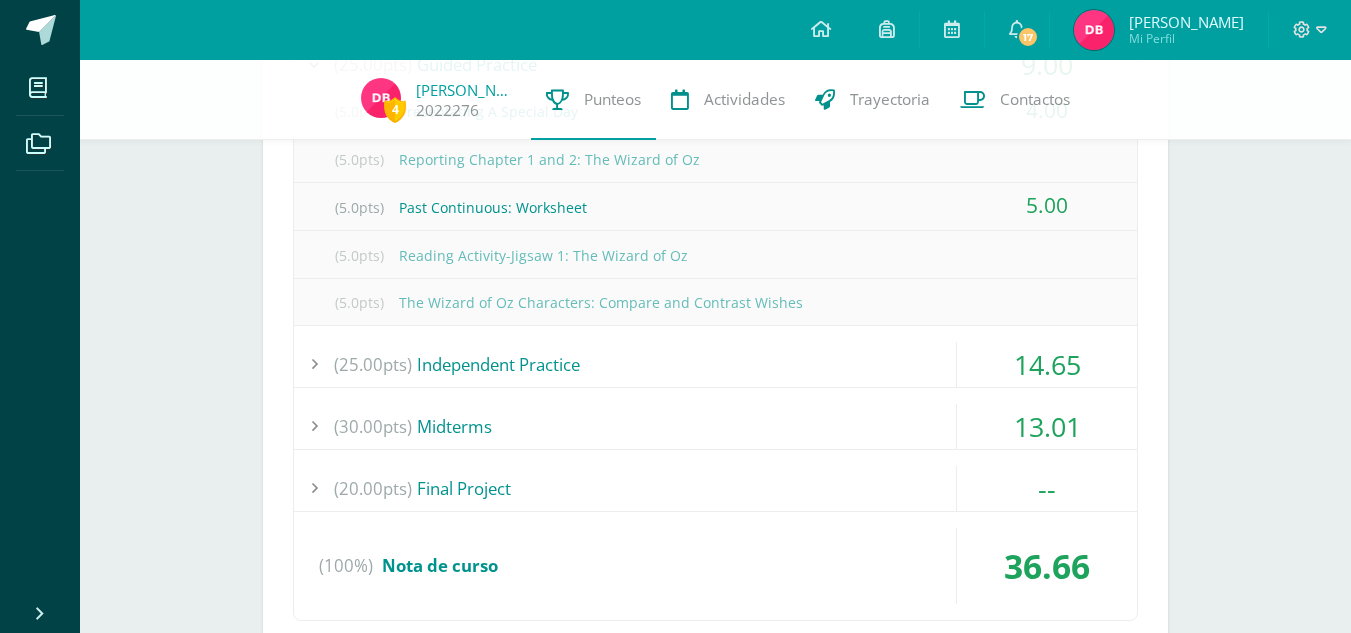 scroll, scrollTop: 485, scrollLeft: 0, axis: vertical 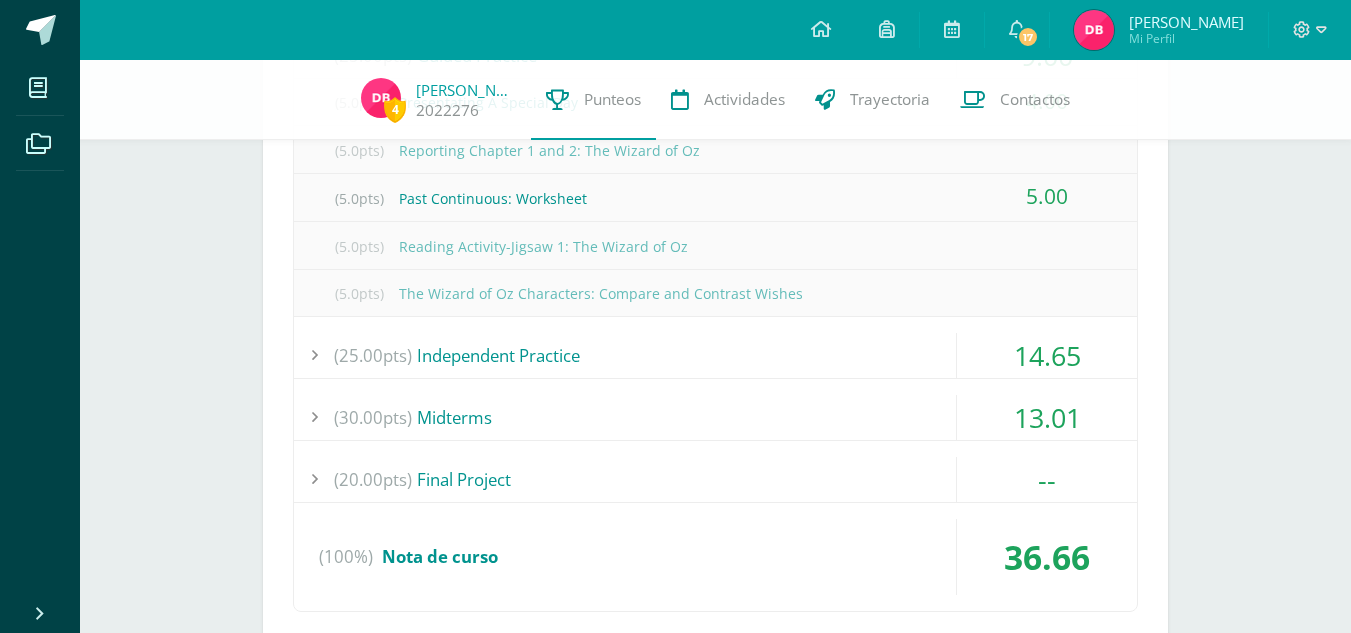 click on "(25.00pts)
Independent Practice" at bounding box center (715, 355) 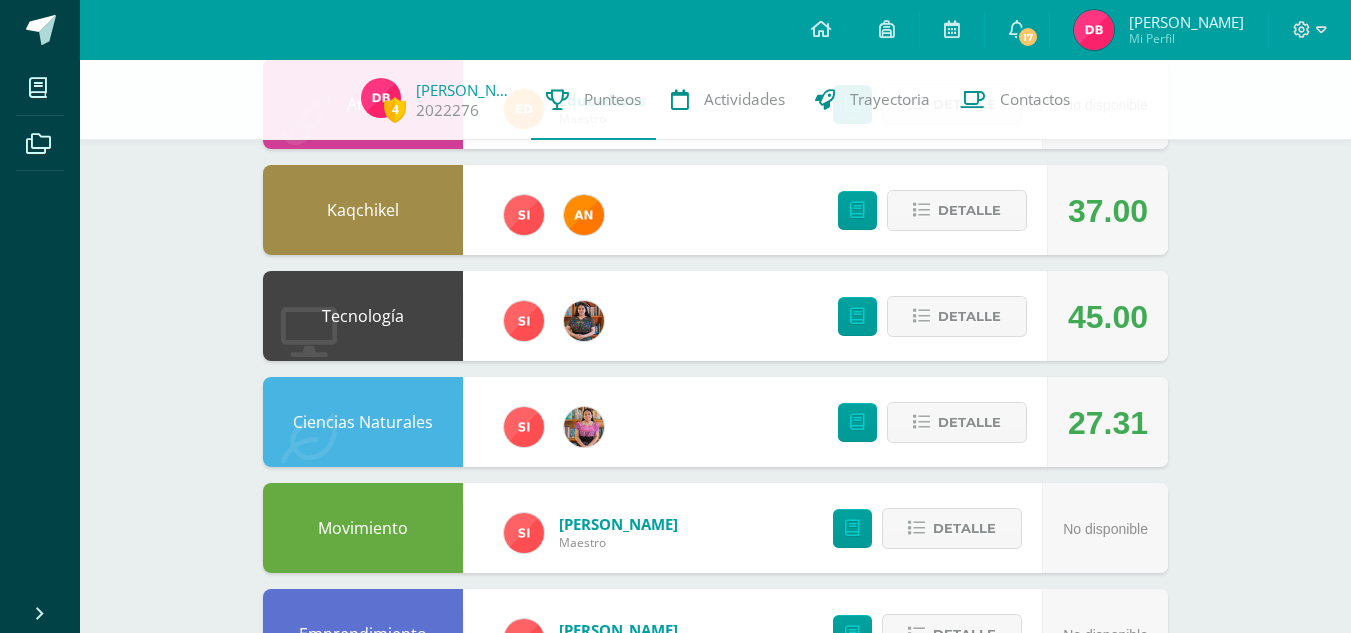 scroll, scrollTop: 1427, scrollLeft: 0, axis: vertical 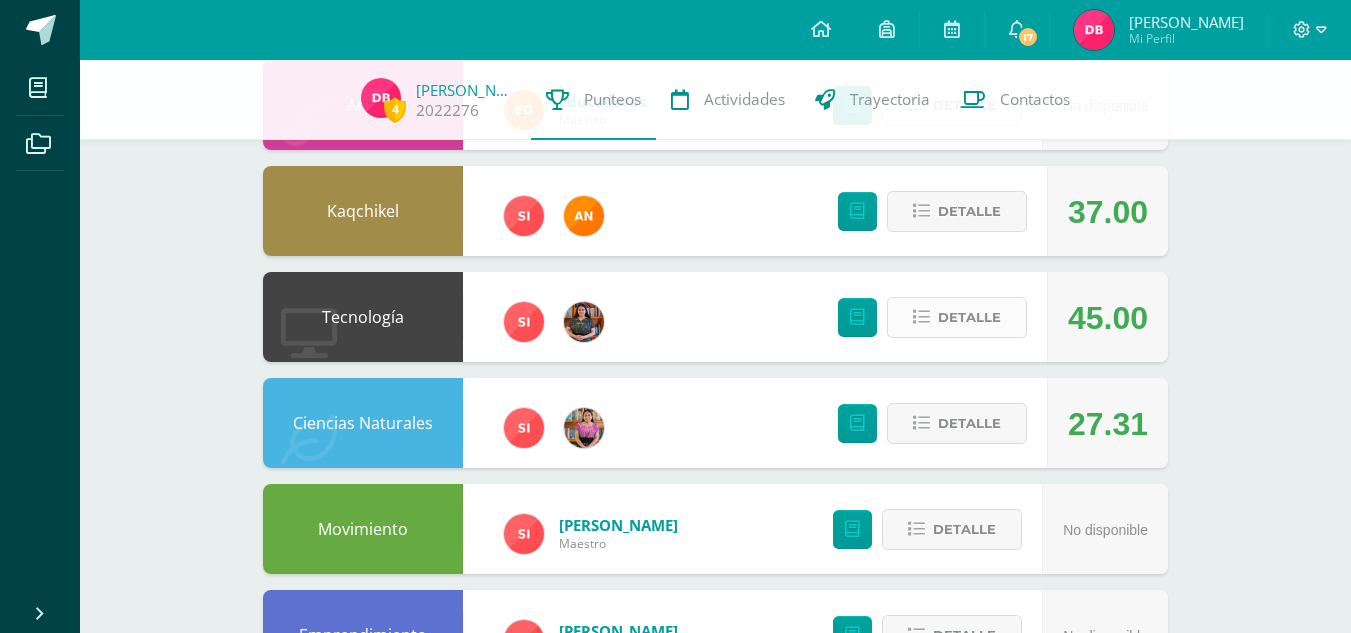 click on "Detalle" at bounding box center (969, 317) 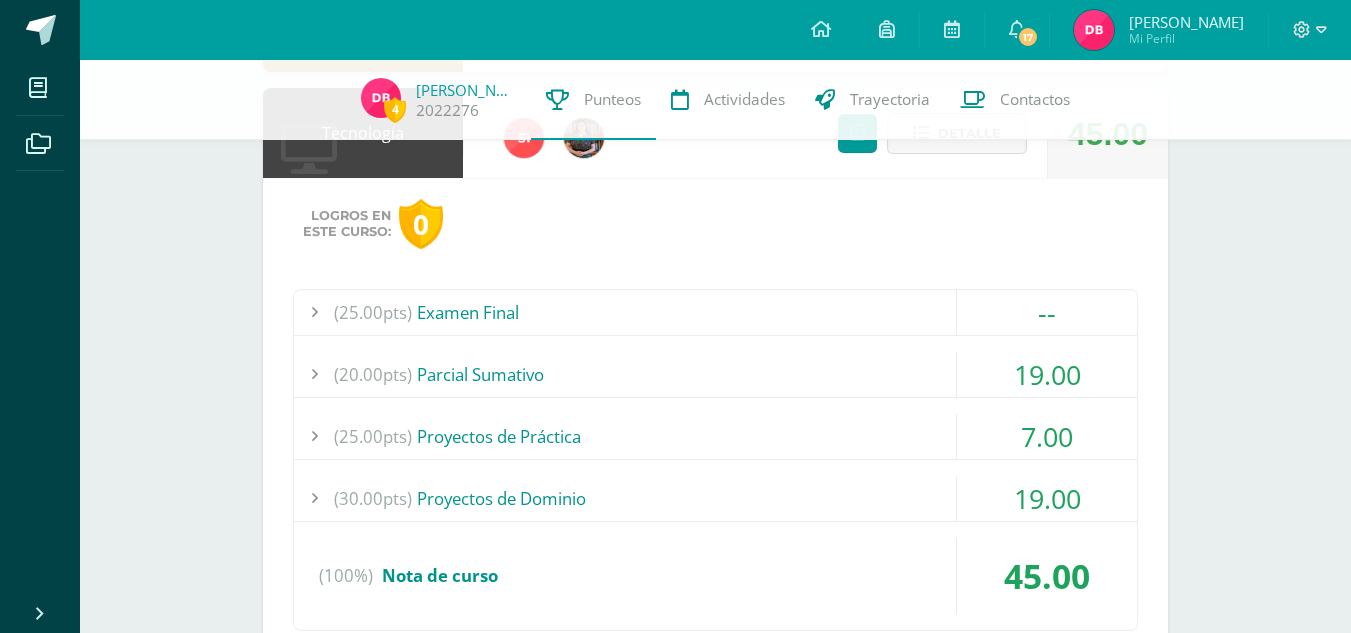 scroll, scrollTop: 1612, scrollLeft: 0, axis: vertical 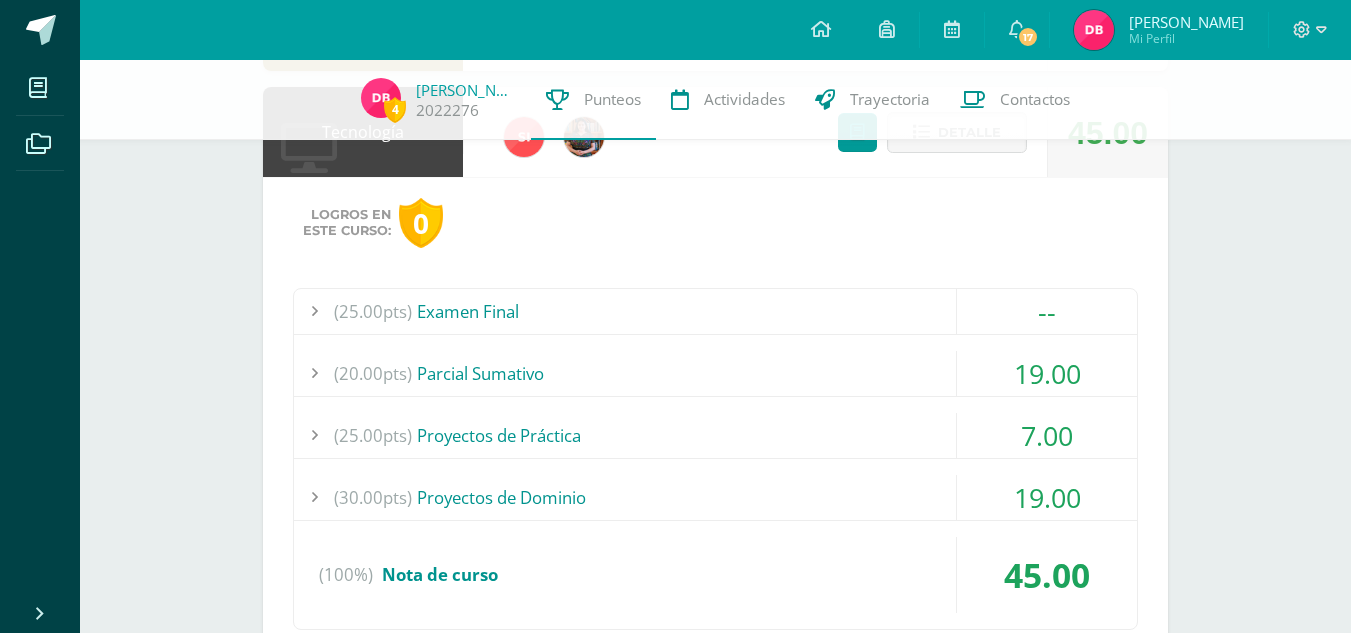 click on "(25.00pts)
Examen Final" at bounding box center (715, 311) 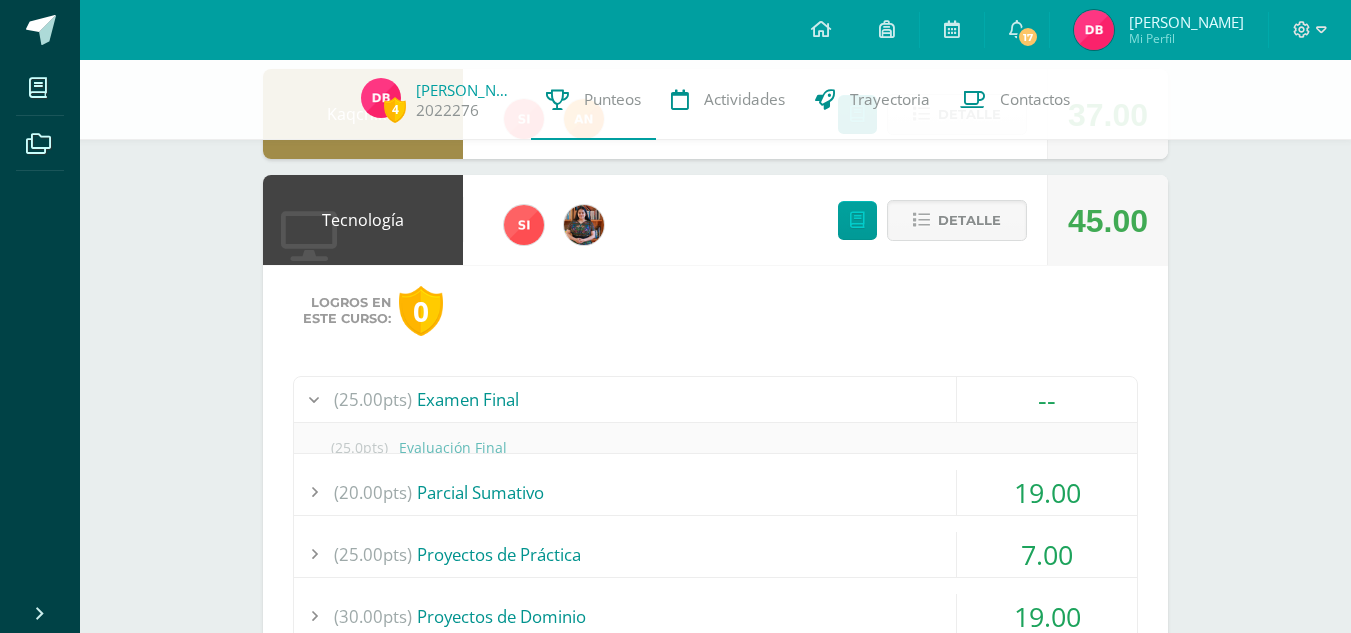 scroll, scrollTop: 1373, scrollLeft: 0, axis: vertical 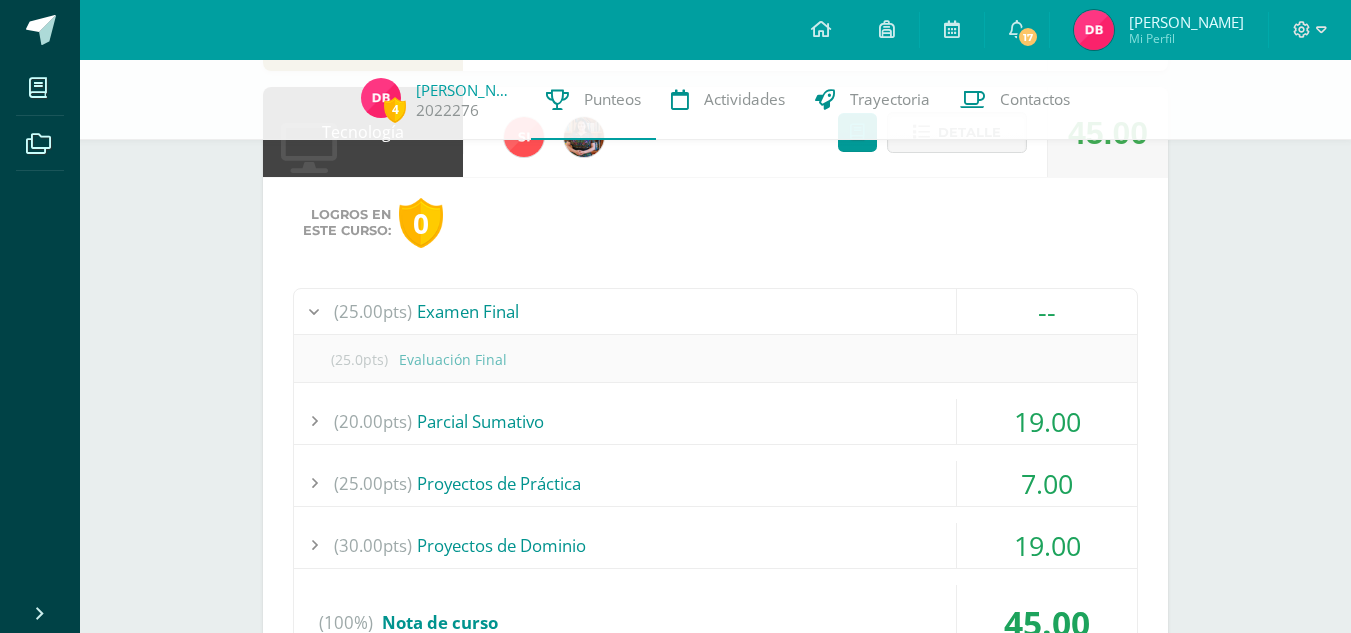 click on "(20.00pts)
[GEOGRAPHIC_DATA]" at bounding box center (715, 421) 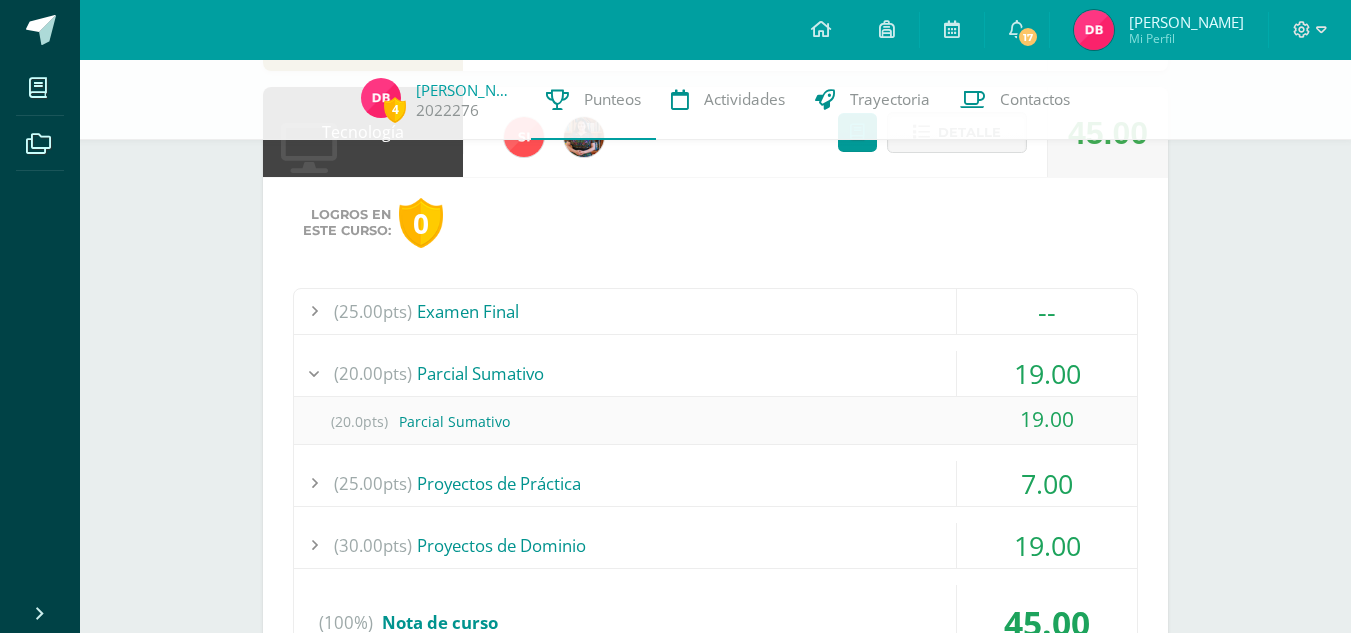 click on "(25.00pts)
Proyectos de Práctica" at bounding box center (715, 483) 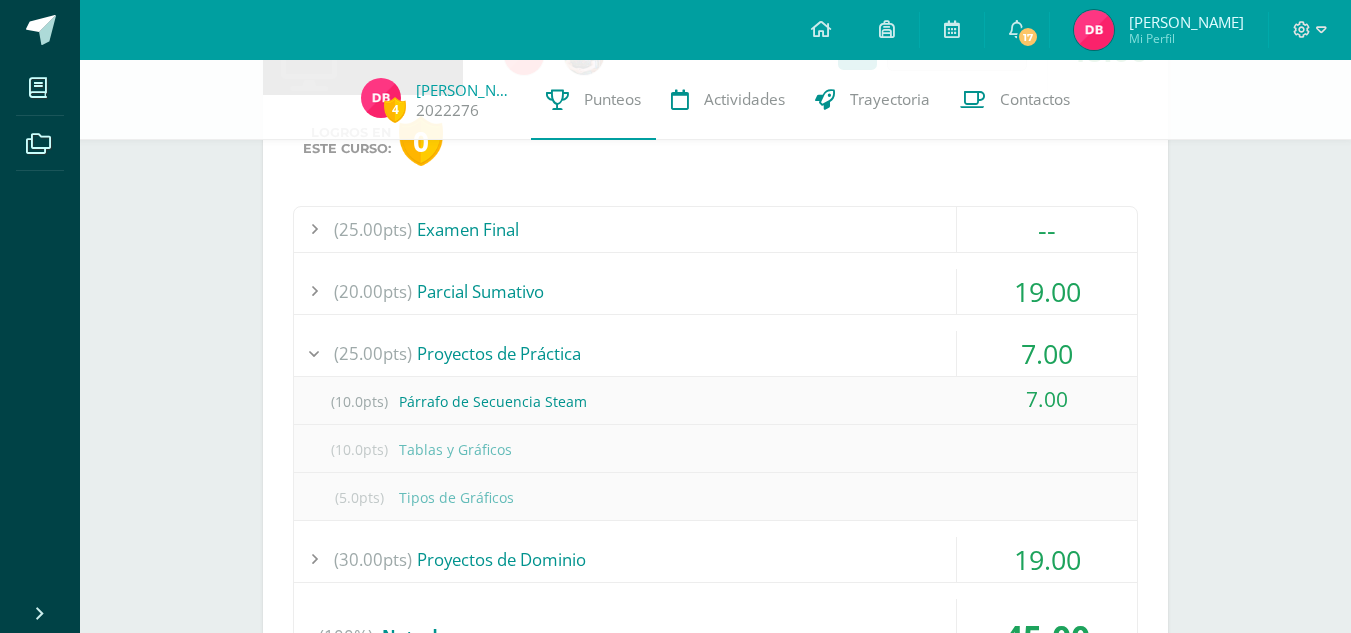 scroll, scrollTop: 1461, scrollLeft: 0, axis: vertical 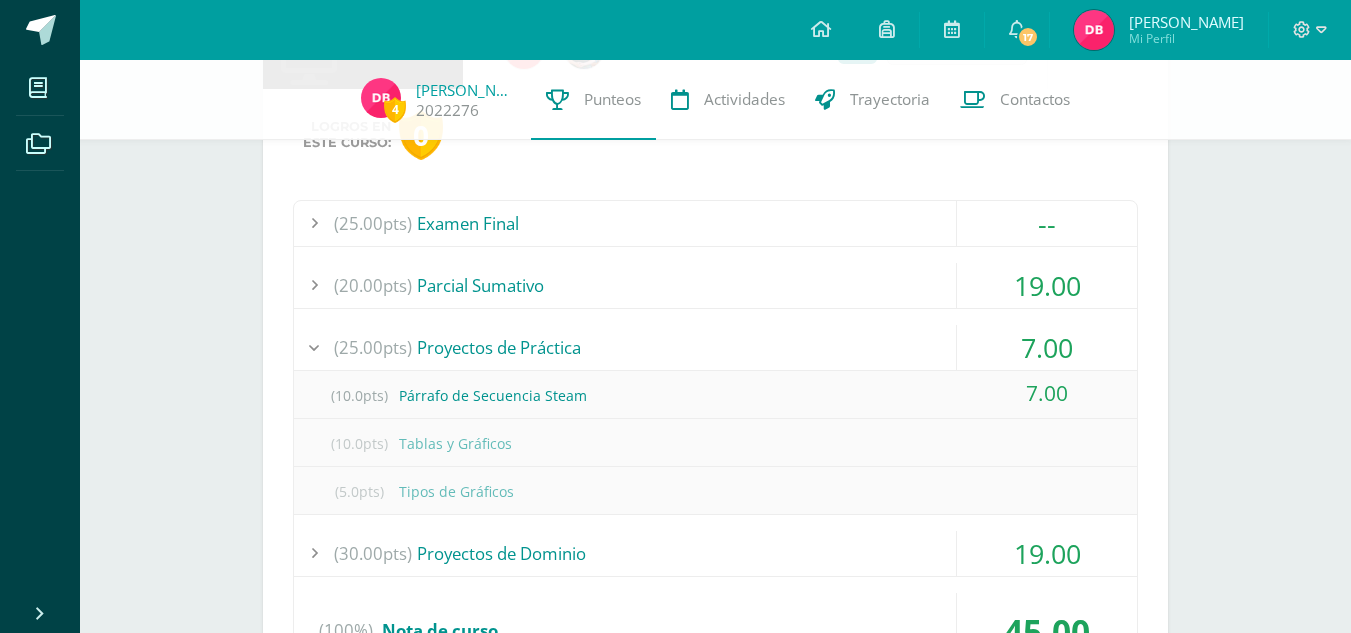 click on "(30.00pts)
Proyectos de Dominio" at bounding box center (715, 553) 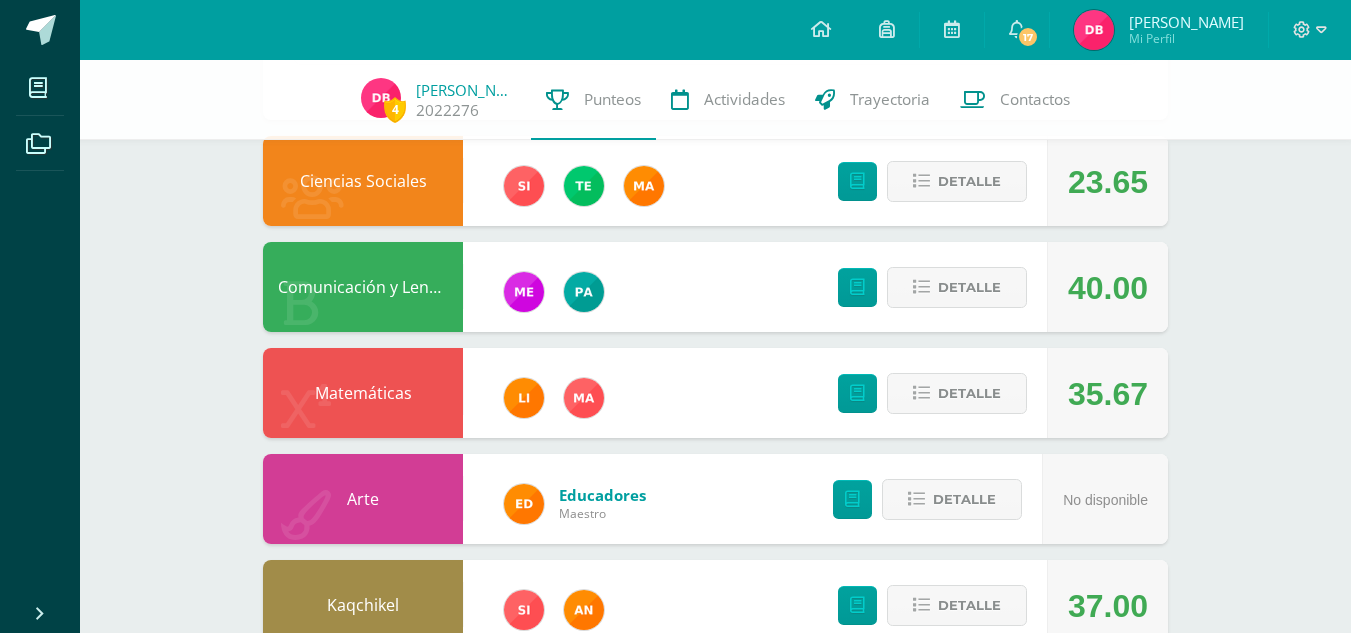 scroll, scrollTop: 795, scrollLeft: 0, axis: vertical 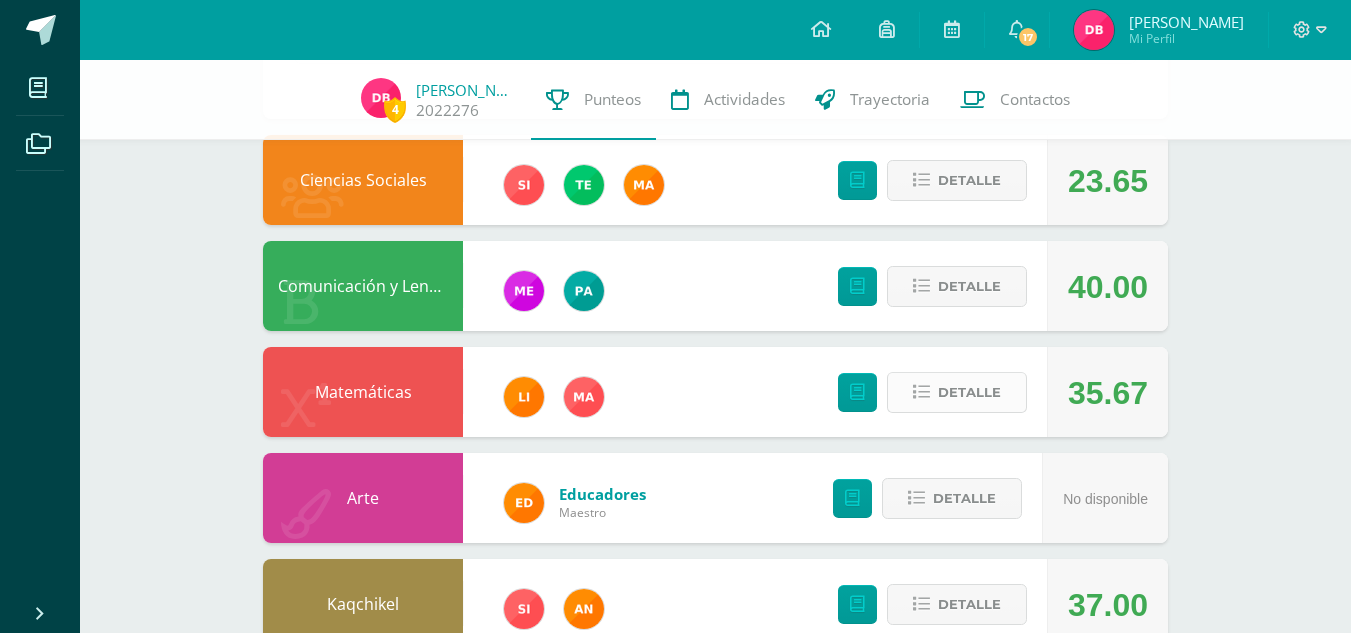 click on "Detalle" at bounding box center [969, 392] 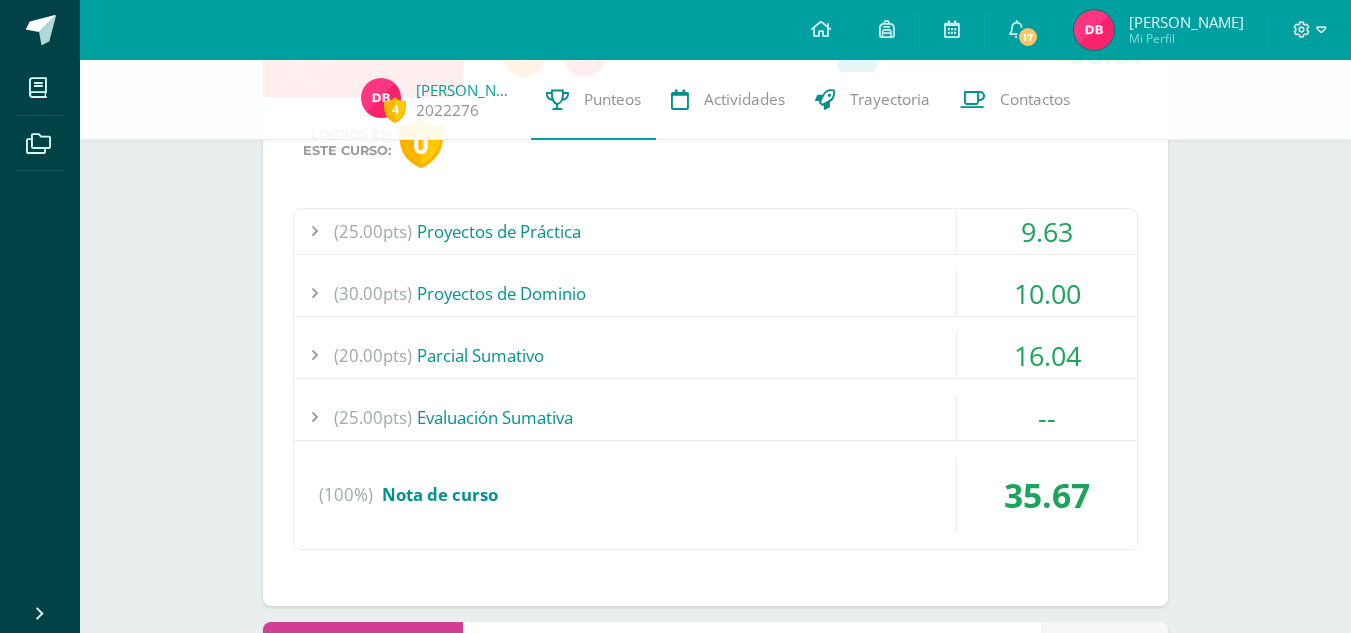 scroll, scrollTop: 1137, scrollLeft: 0, axis: vertical 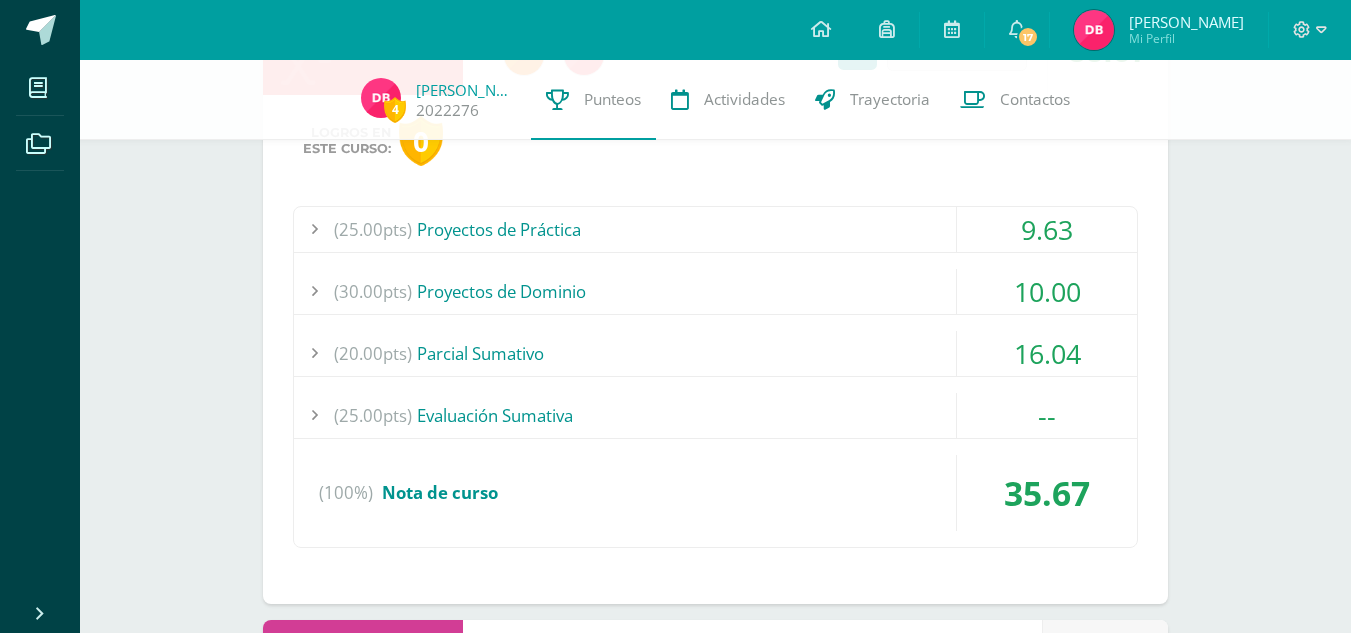 click on "(25.00pts)
Proyectos de Práctica" at bounding box center (715, 229) 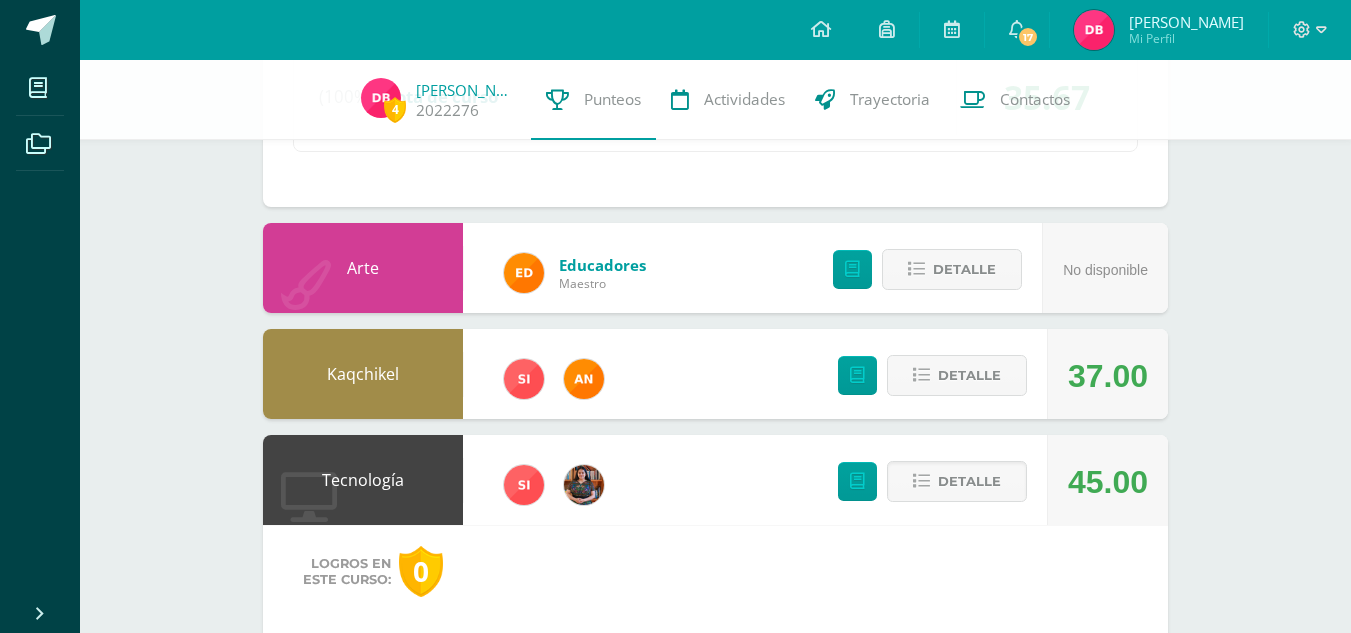 scroll, scrollTop: 1773, scrollLeft: 0, axis: vertical 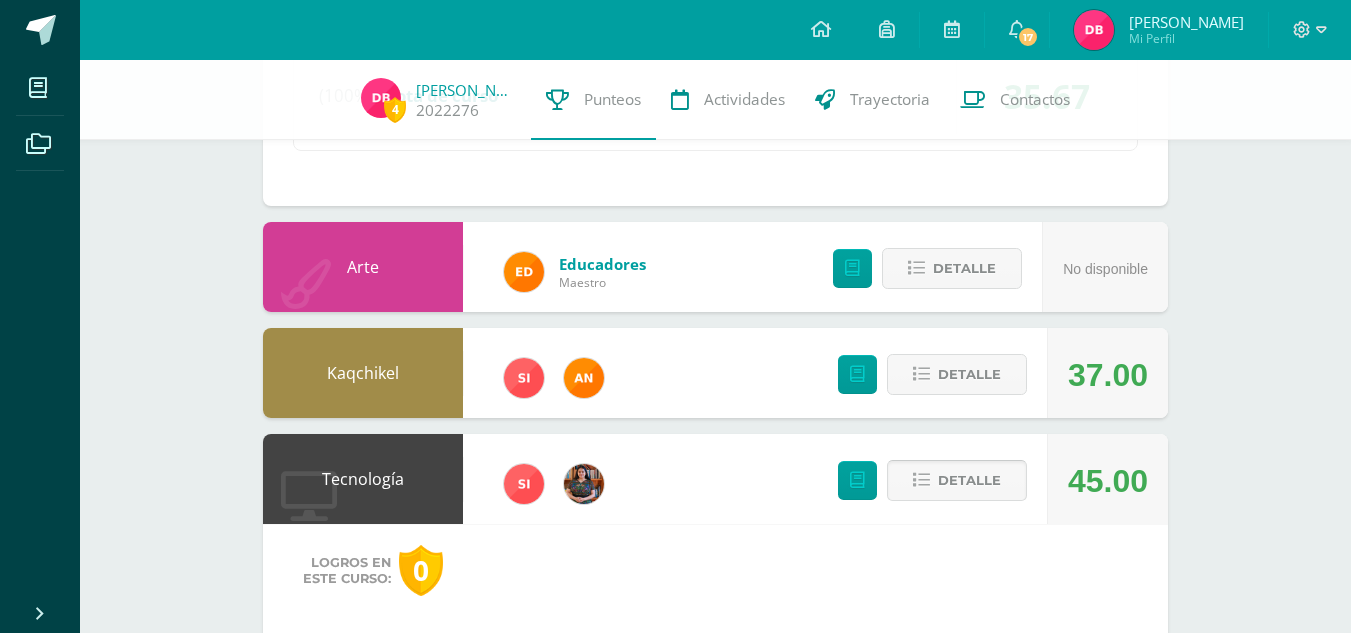 click on "Detalle" at bounding box center [969, 480] 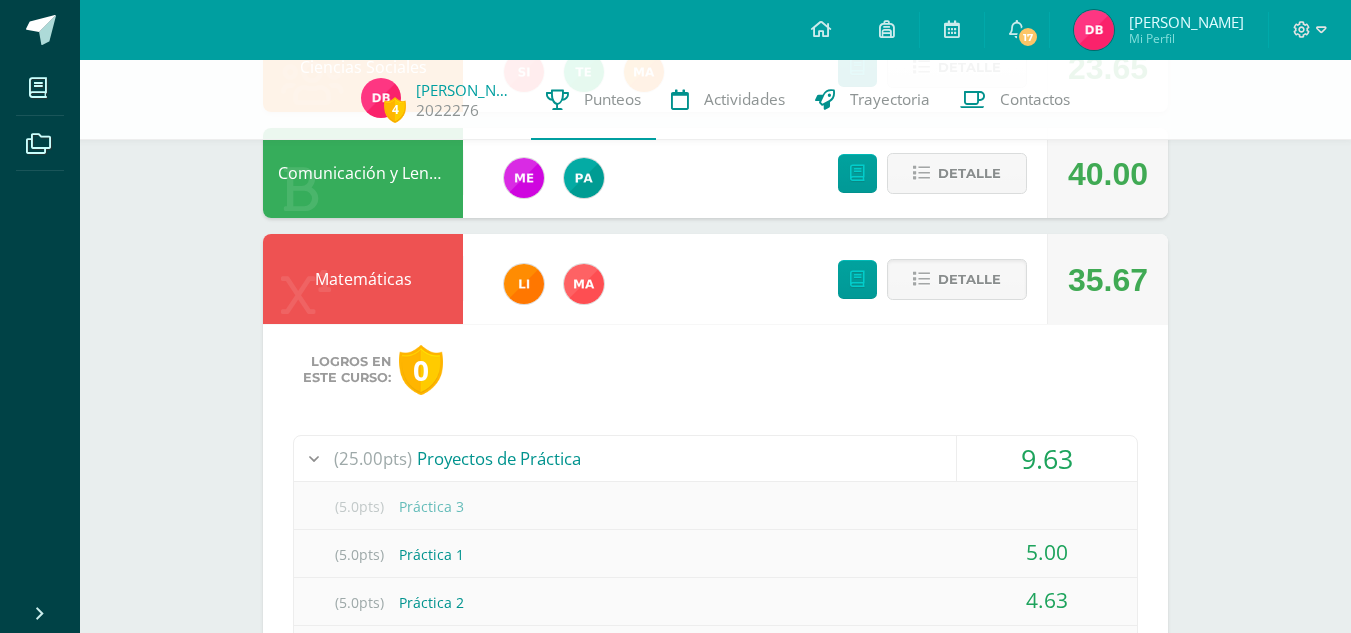 scroll, scrollTop: 907, scrollLeft: 0, axis: vertical 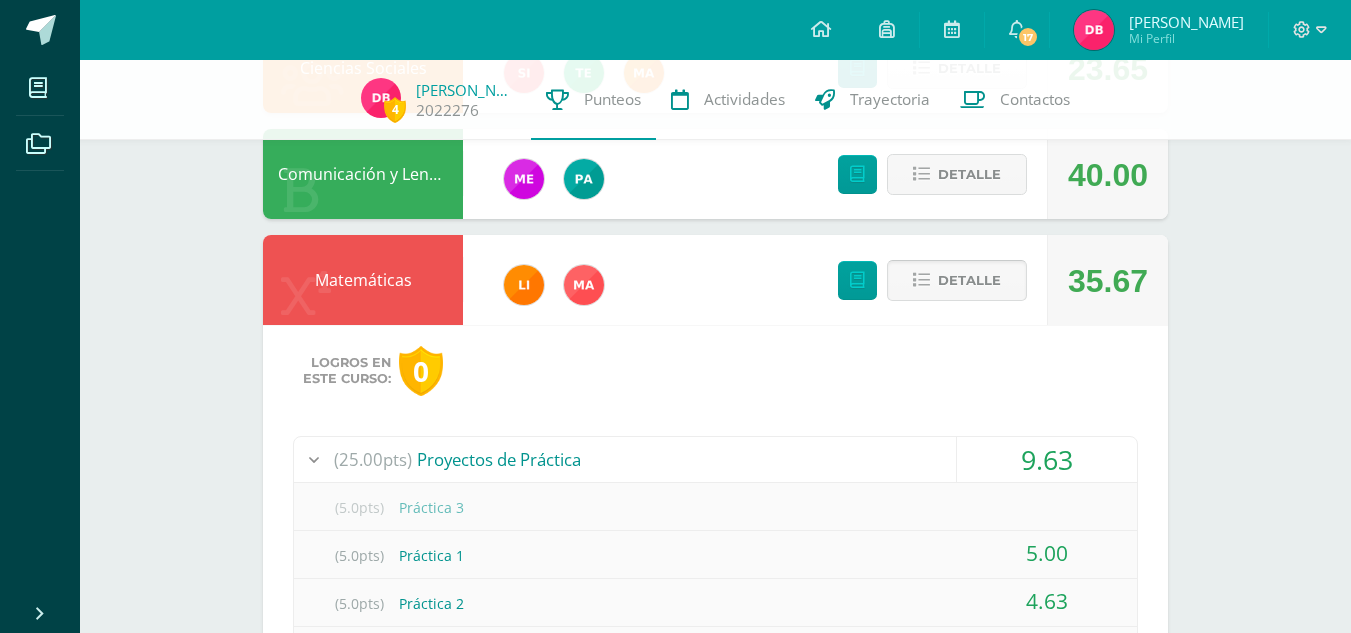 click on "Detalle" at bounding box center (969, 280) 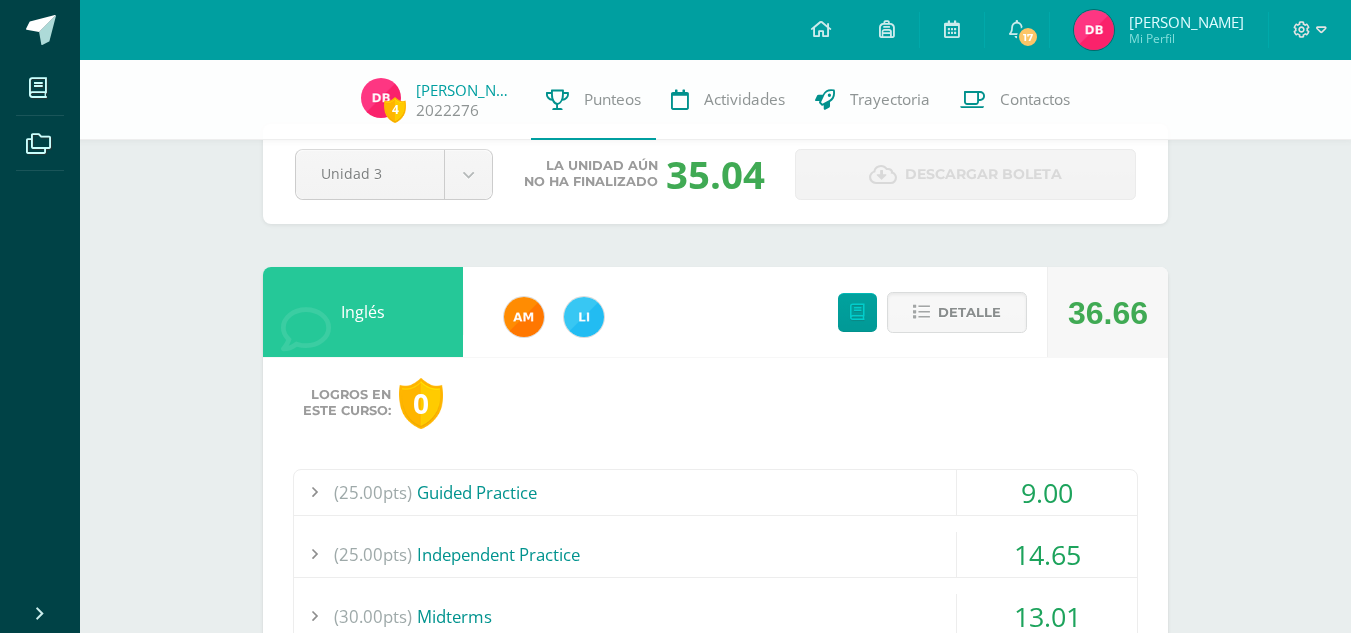 scroll, scrollTop: 46, scrollLeft: 0, axis: vertical 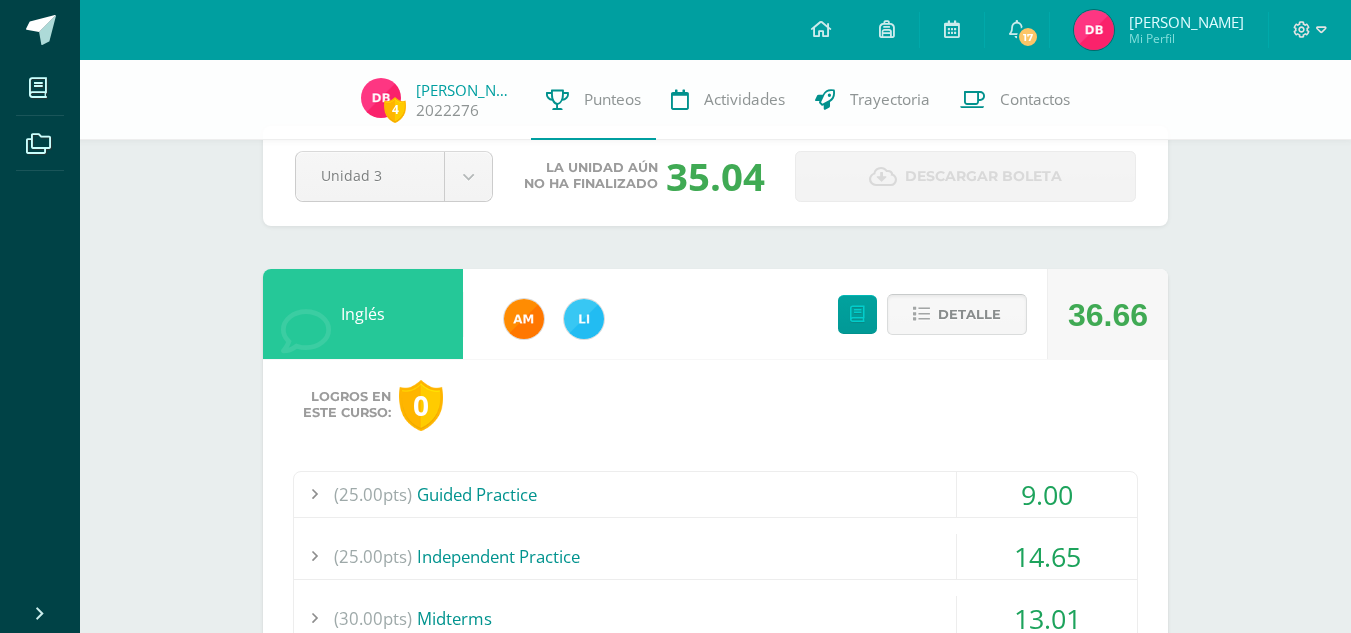 click on "Detalle" at bounding box center (969, 314) 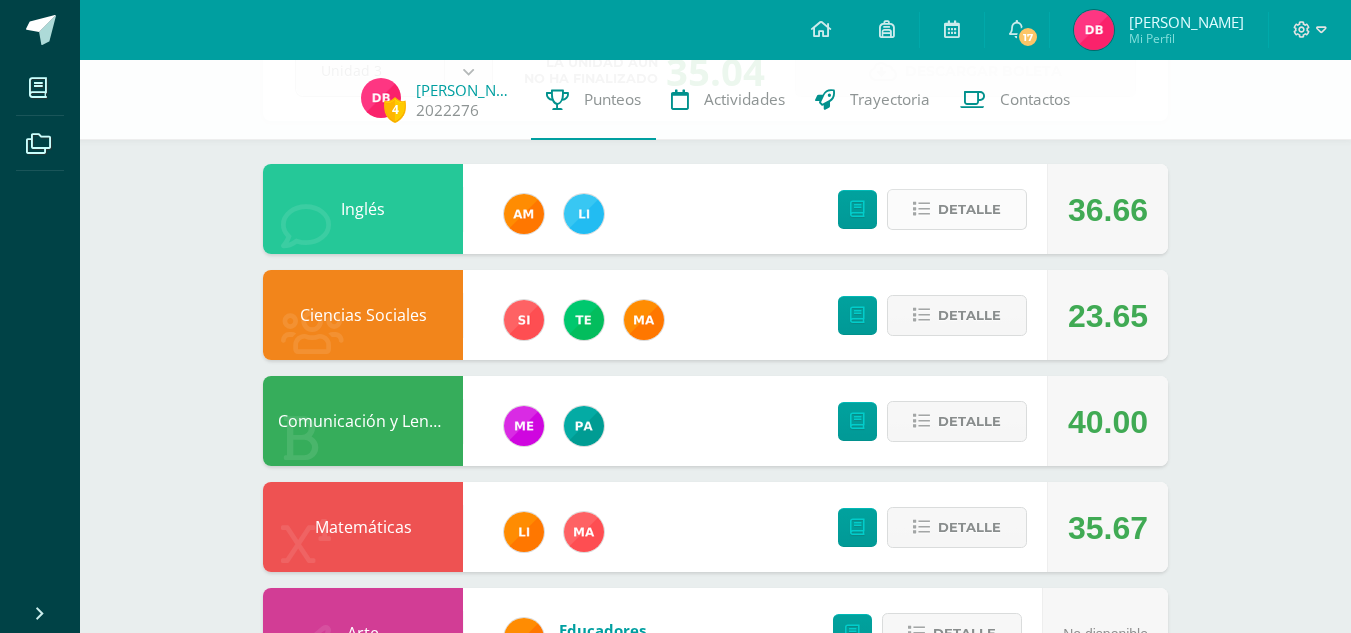 scroll, scrollTop: 164, scrollLeft: 0, axis: vertical 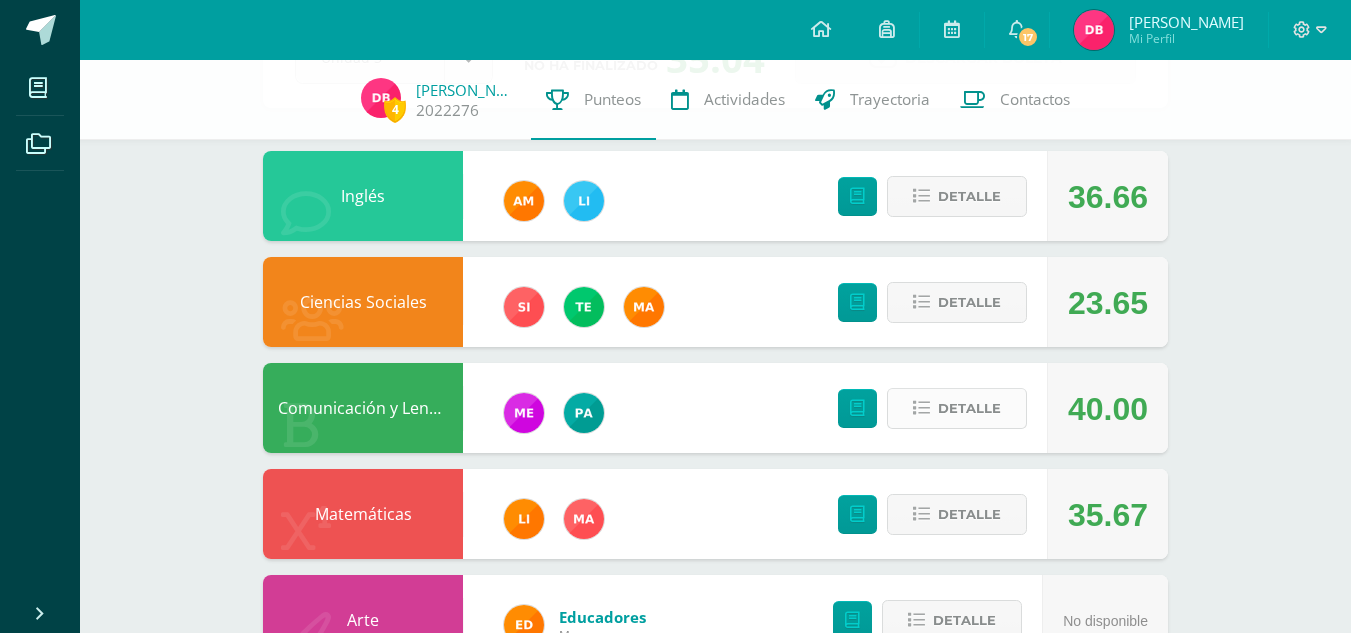 click on "Detalle" at bounding box center [969, 408] 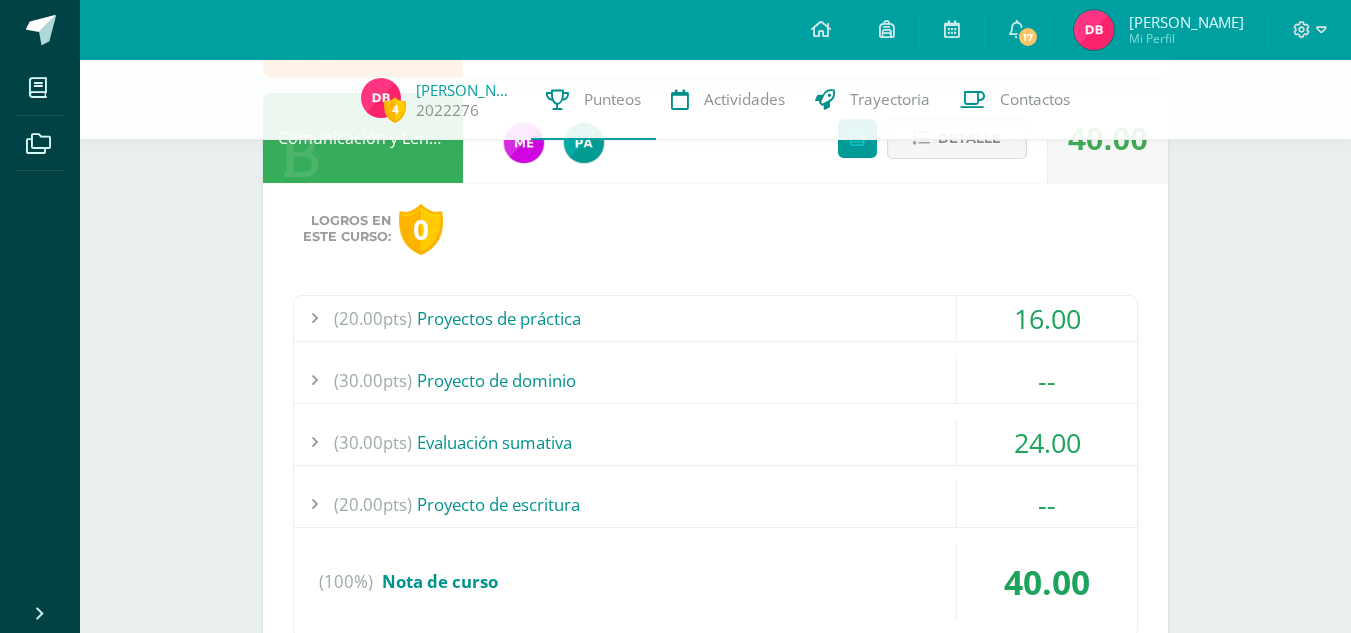 scroll, scrollTop: 435, scrollLeft: 0, axis: vertical 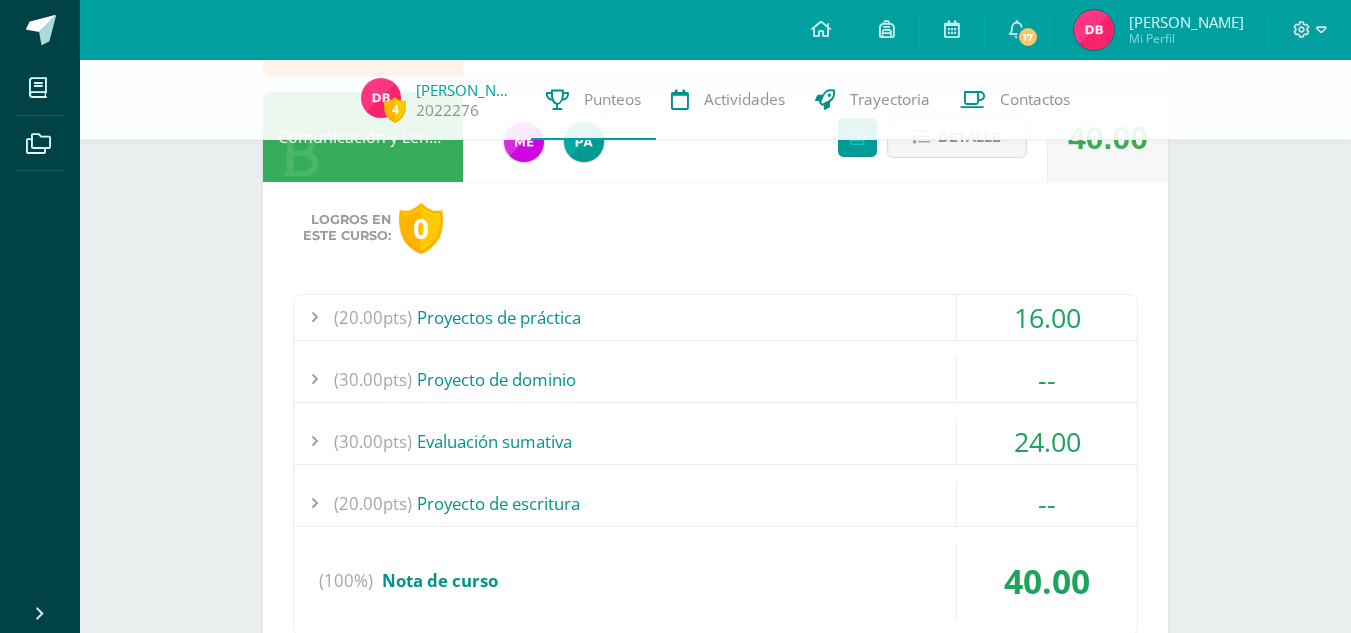 click on "(30.00pts)
Evaluación sumativa" at bounding box center [715, 441] 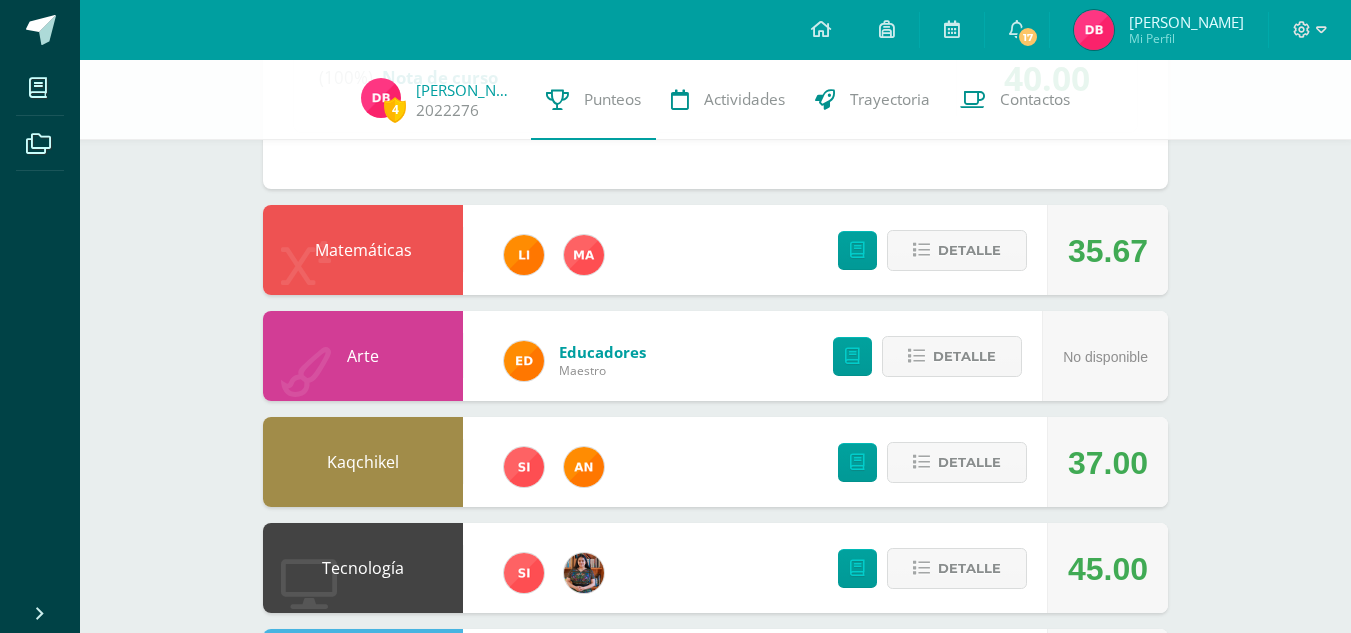 scroll, scrollTop: 980, scrollLeft: 0, axis: vertical 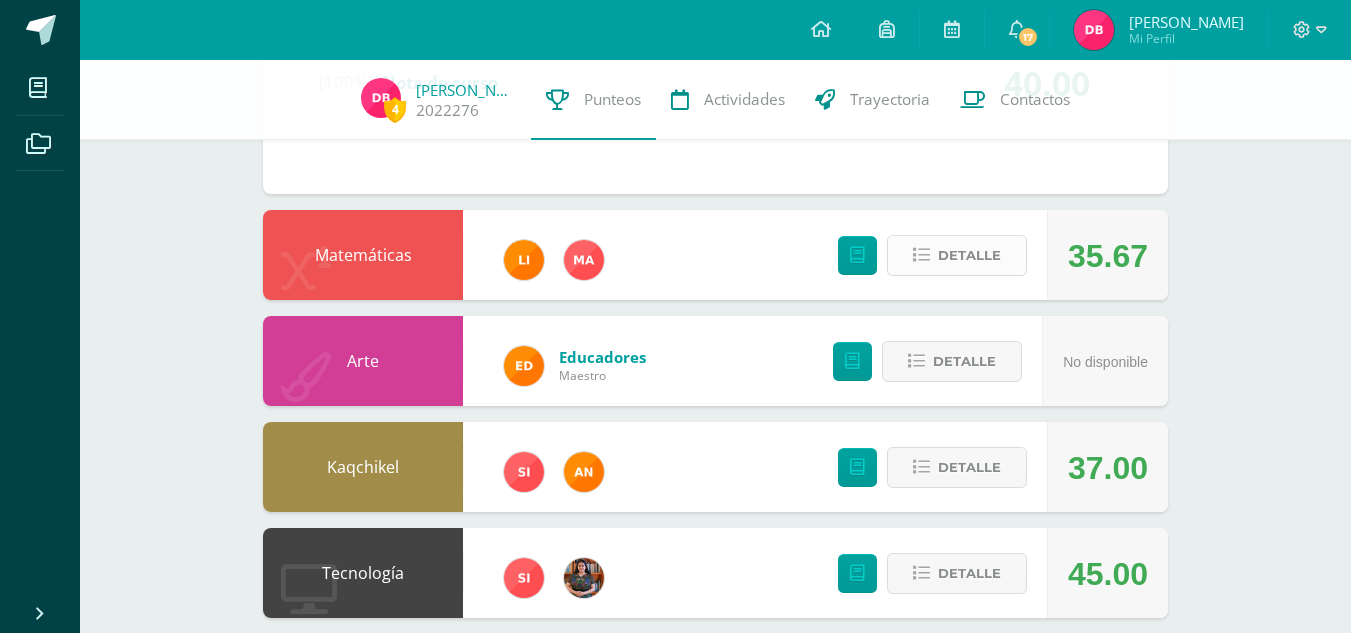 click on "Detalle" at bounding box center [957, 255] 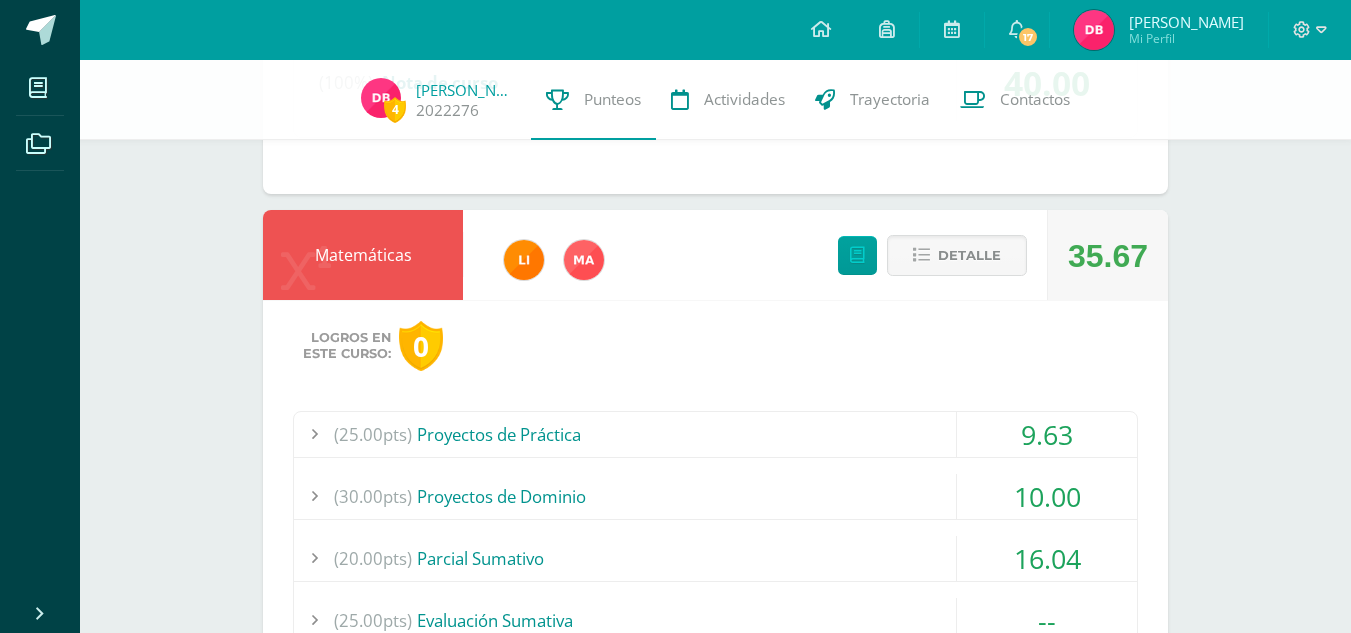 click on "(25.00pts)
Proyectos de Práctica" at bounding box center [715, 434] 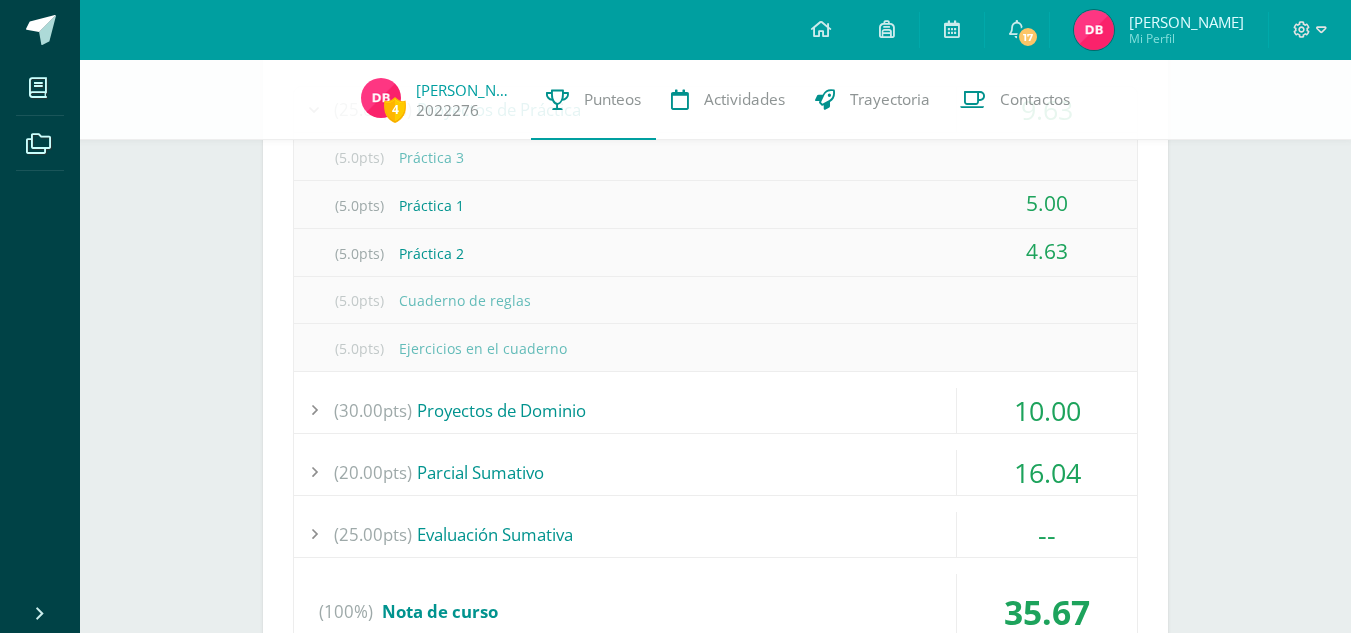 scroll, scrollTop: 1263, scrollLeft: 0, axis: vertical 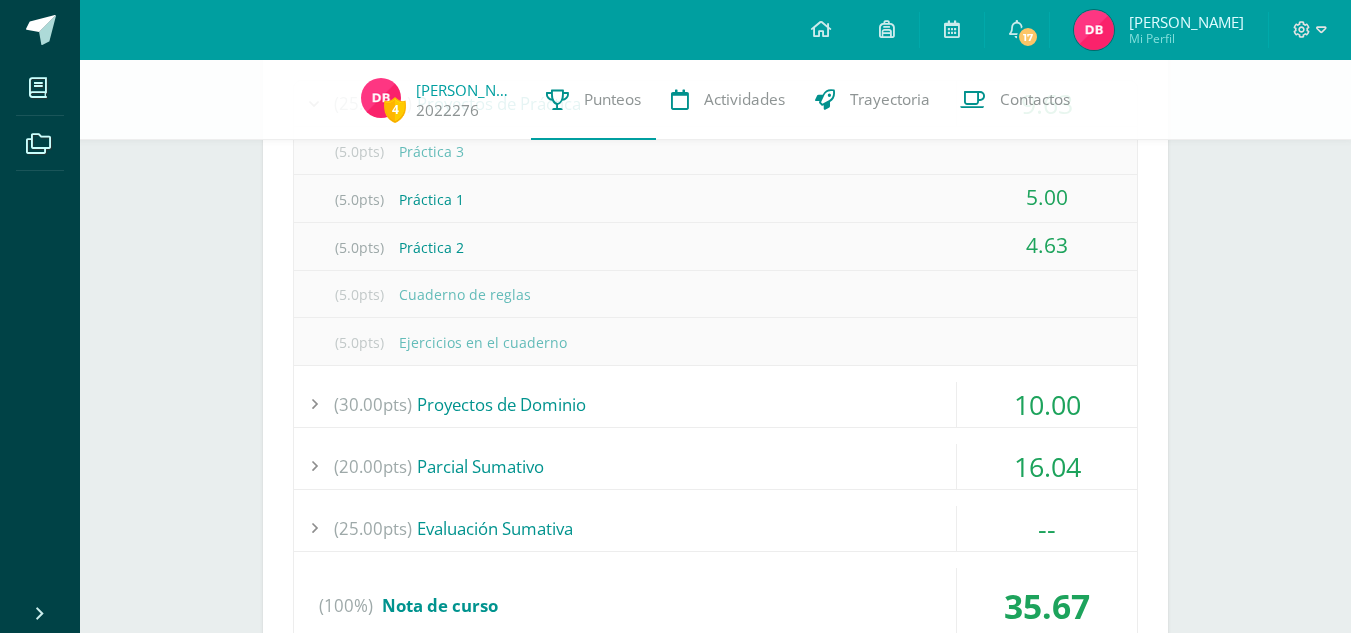 click on "(20.00pts)
[GEOGRAPHIC_DATA]" at bounding box center [715, 466] 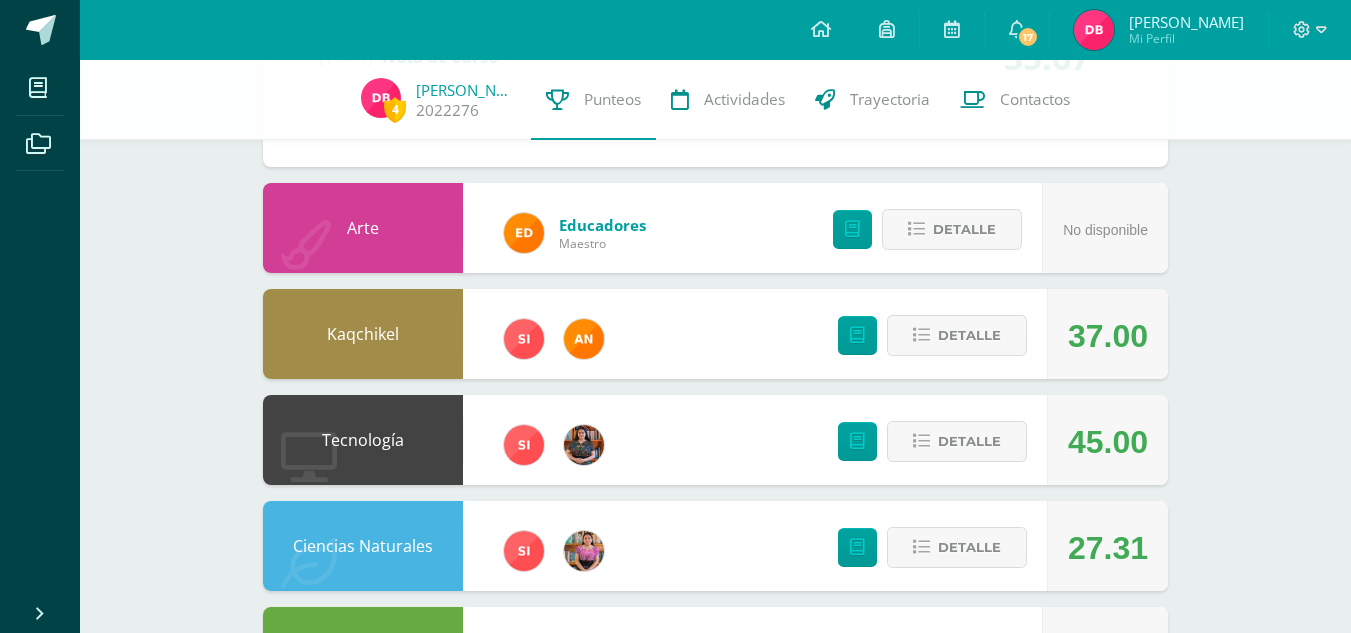 scroll, scrollTop: 1623, scrollLeft: 0, axis: vertical 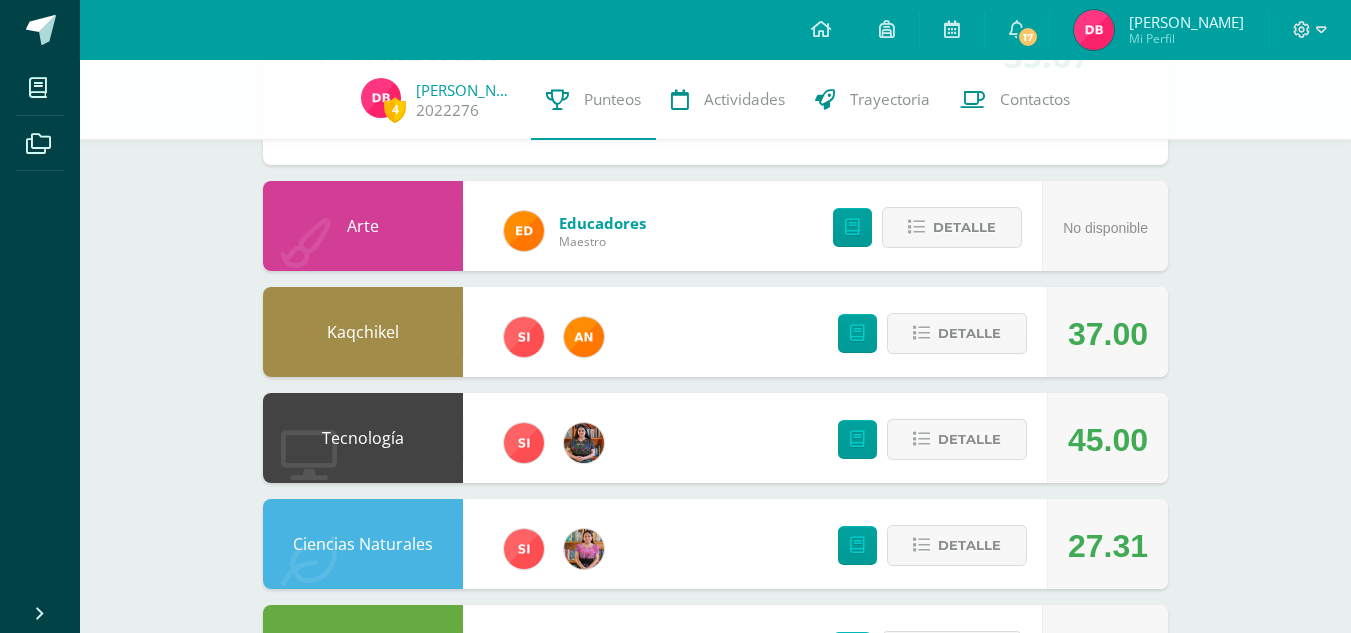 click on "Detalle" at bounding box center (927, 332) 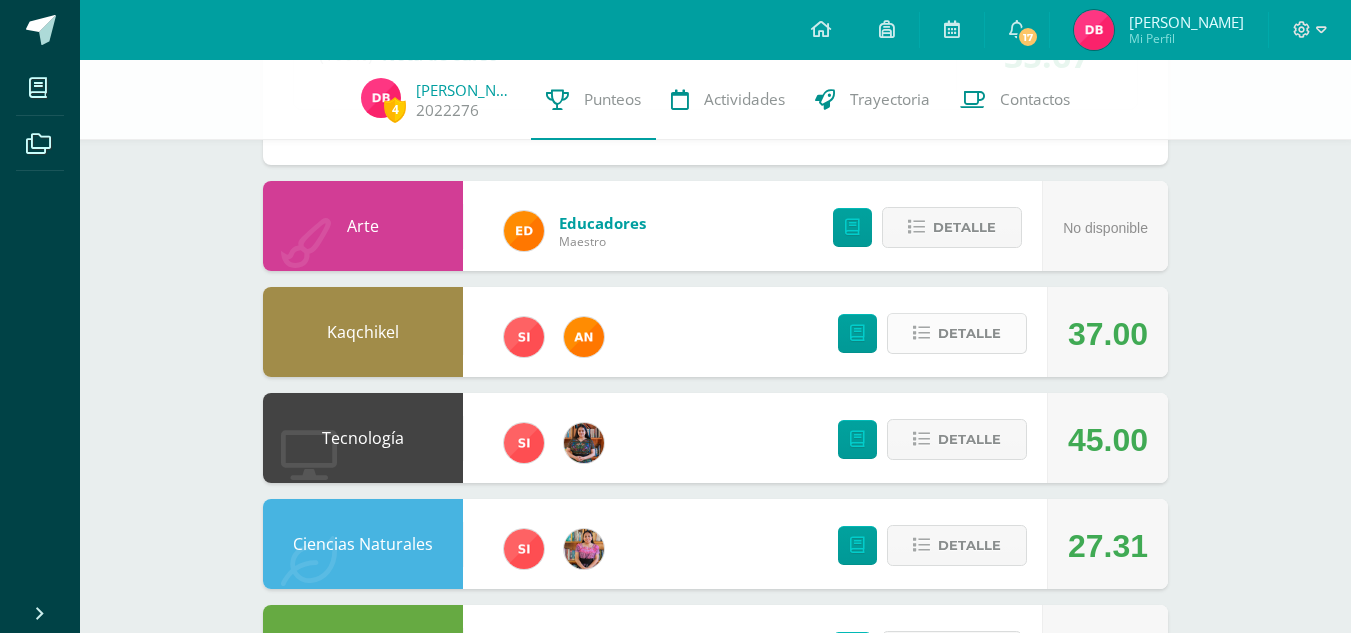 click at bounding box center [921, 333] 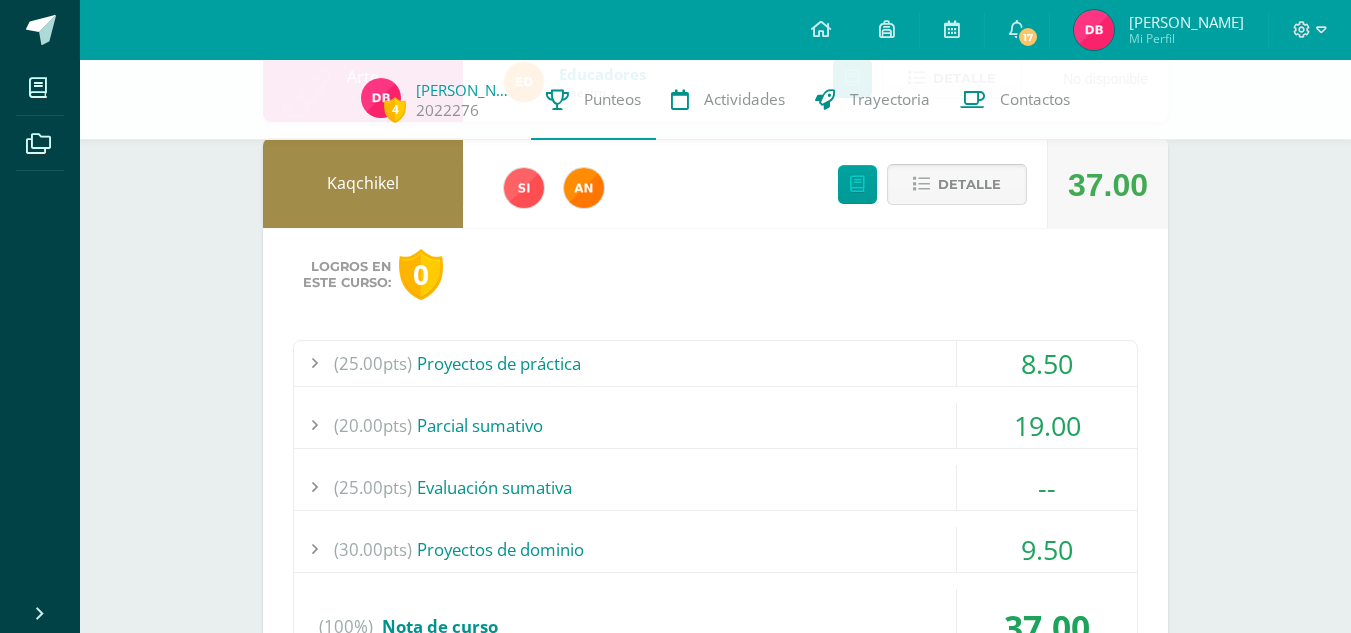 scroll, scrollTop: 1779, scrollLeft: 0, axis: vertical 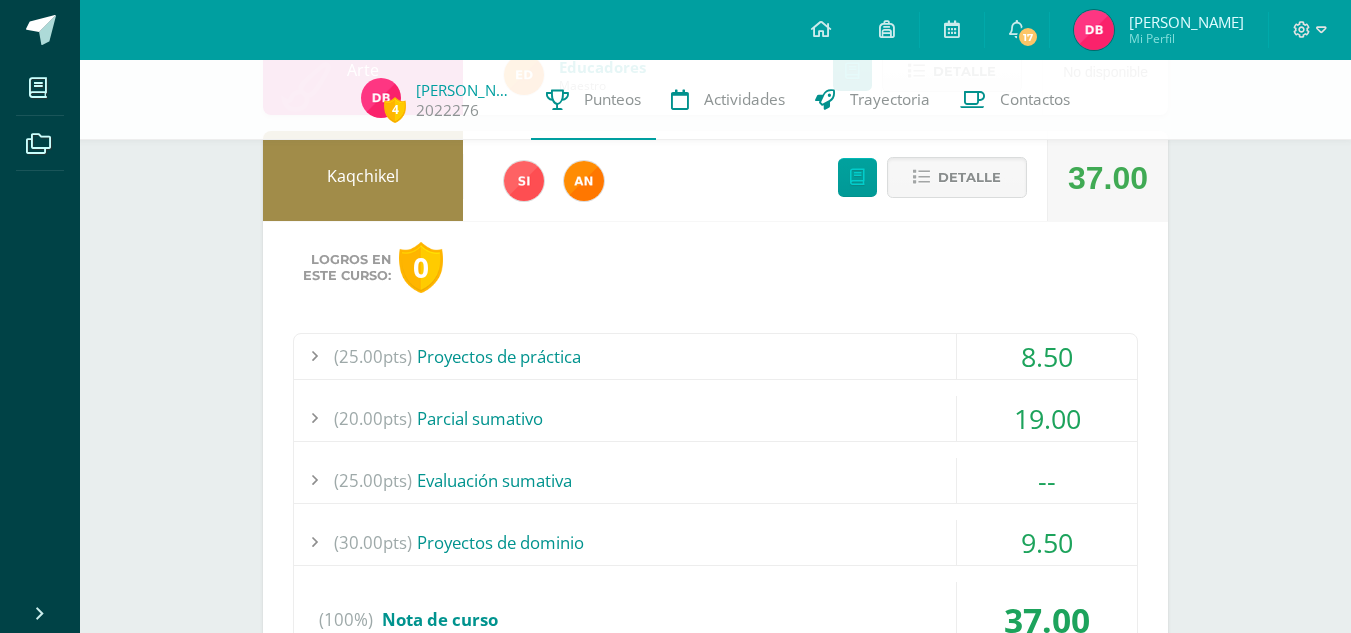 click on "(25.00pts)
Proyectos de práctica" at bounding box center (715, 356) 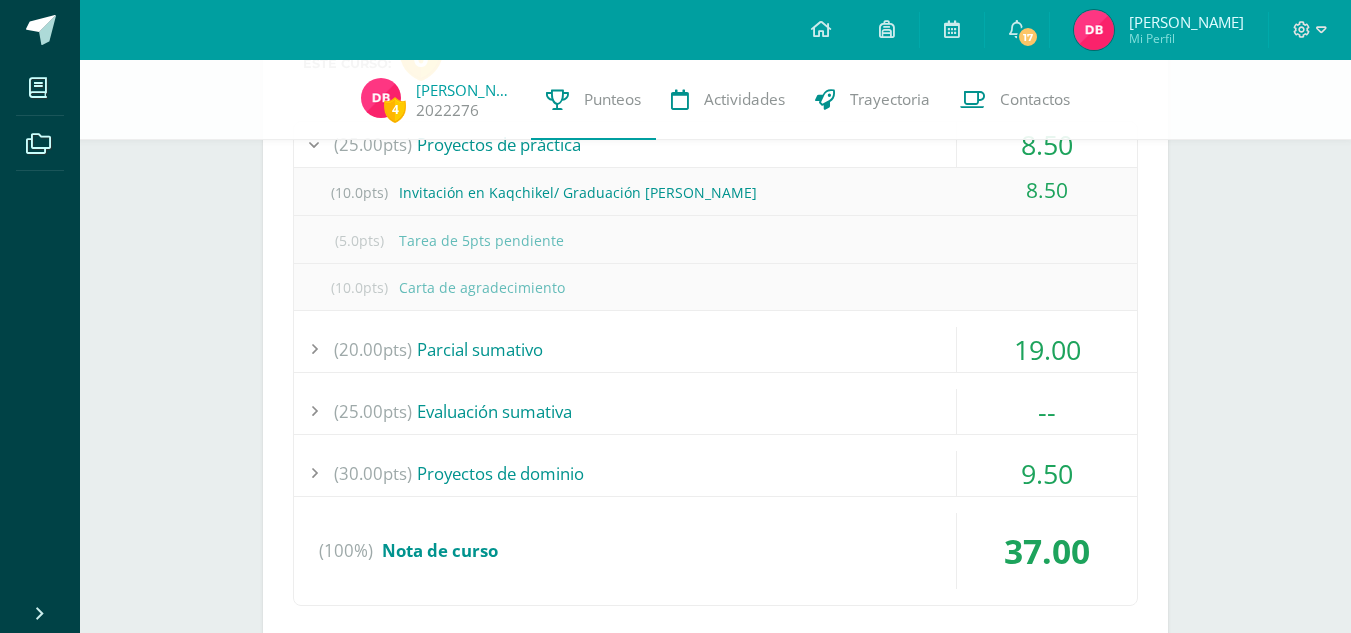 scroll, scrollTop: 1945, scrollLeft: 0, axis: vertical 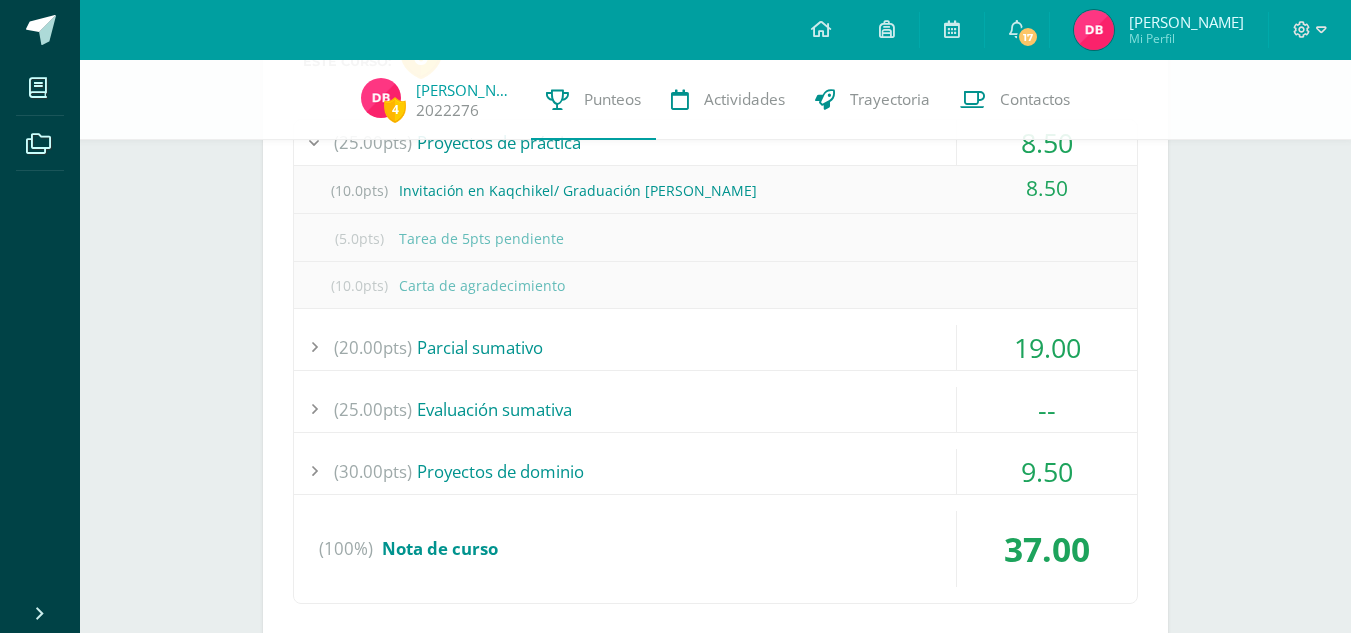 click on "(20.00pts)
Parcial sumativo" at bounding box center (715, 347) 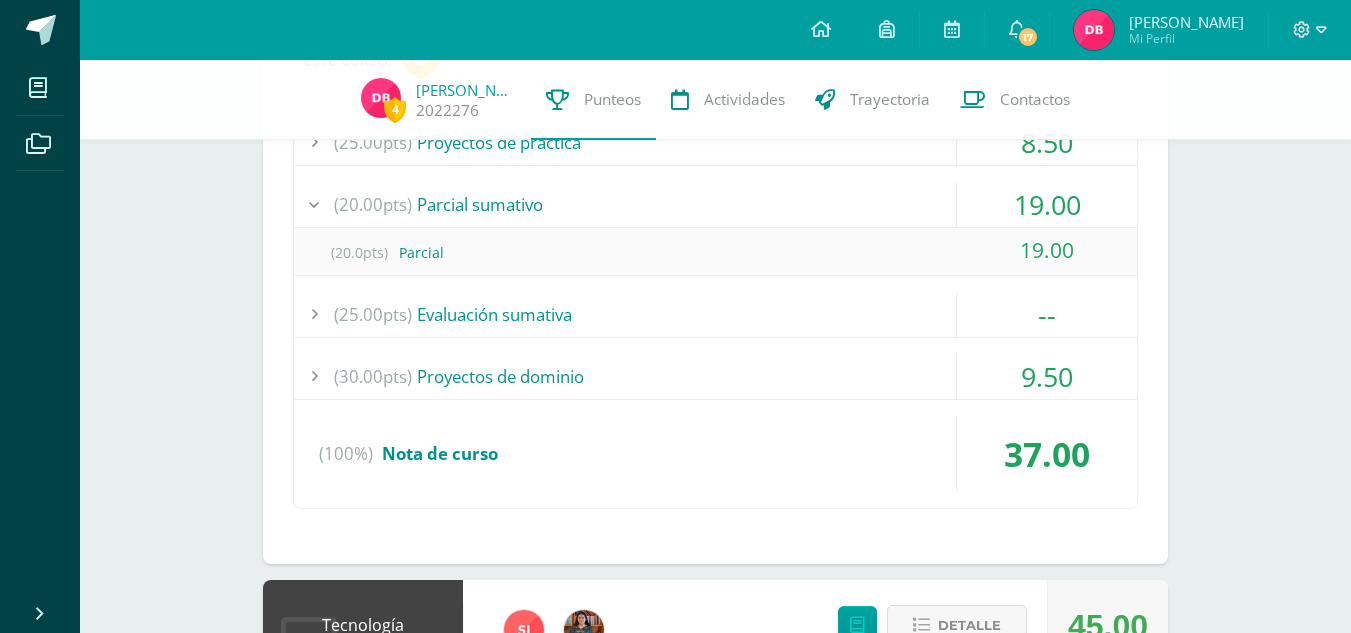 click on "(30.00pts)
Proyectos de dominio" at bounding box center (715, 376) 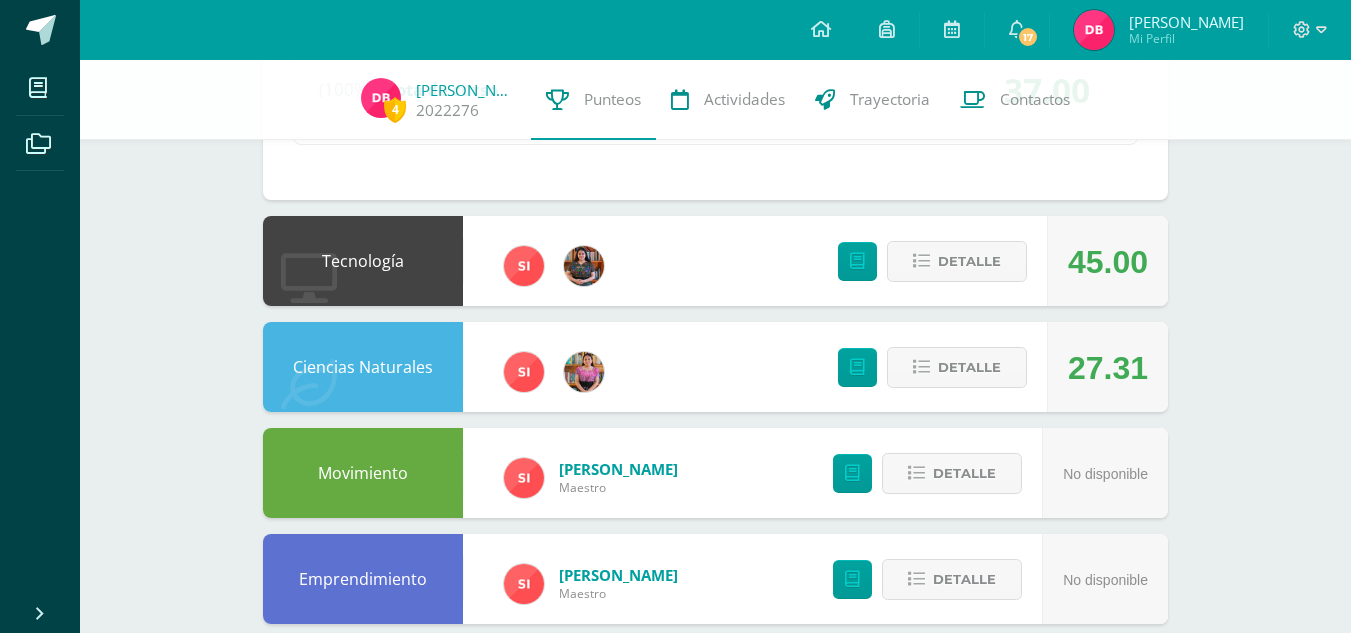 scroll, scrollTop: 2388, scrollLeft: 0, axis: vertical 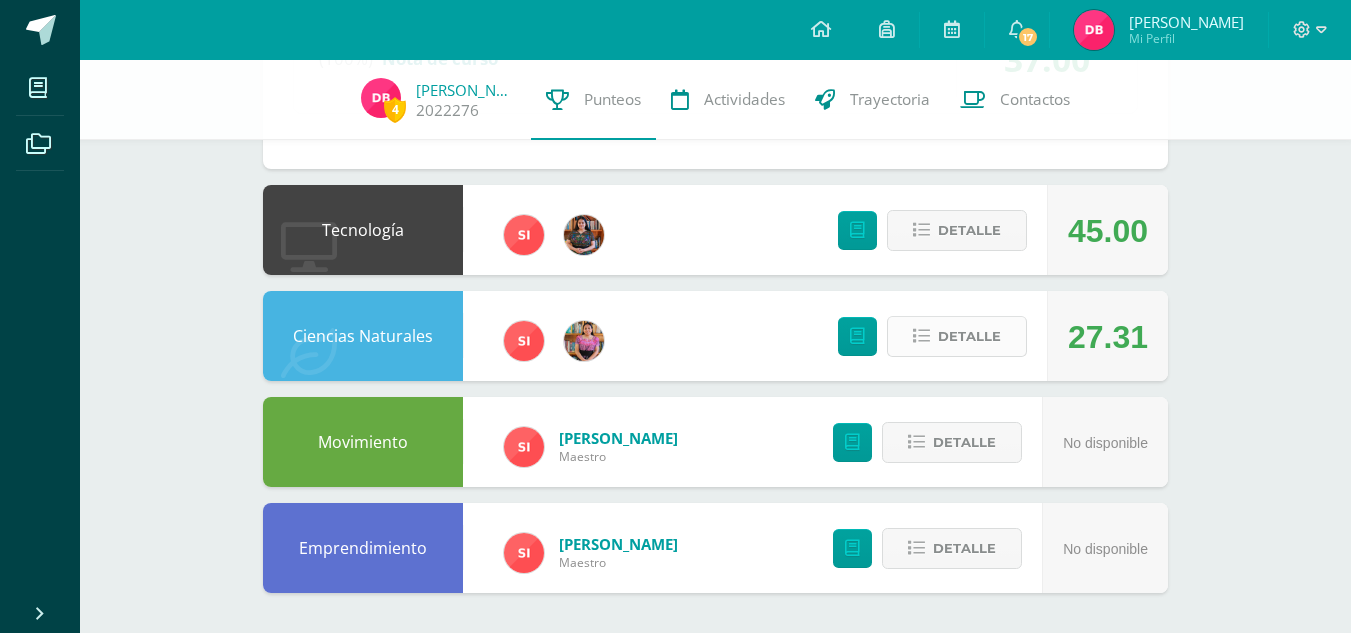 click on "Detalle" at bounding box center [969, 336] 